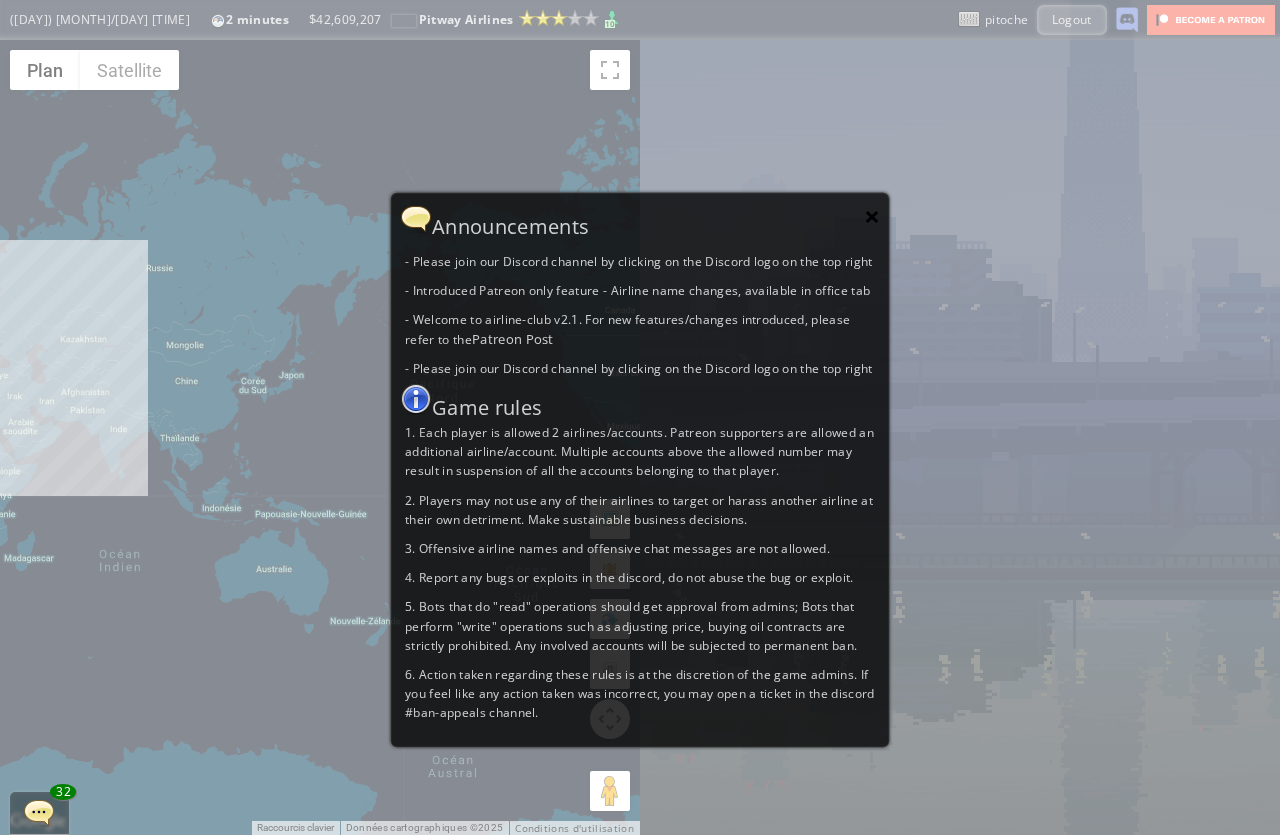 click on "×" at bounding box center (872, 216) 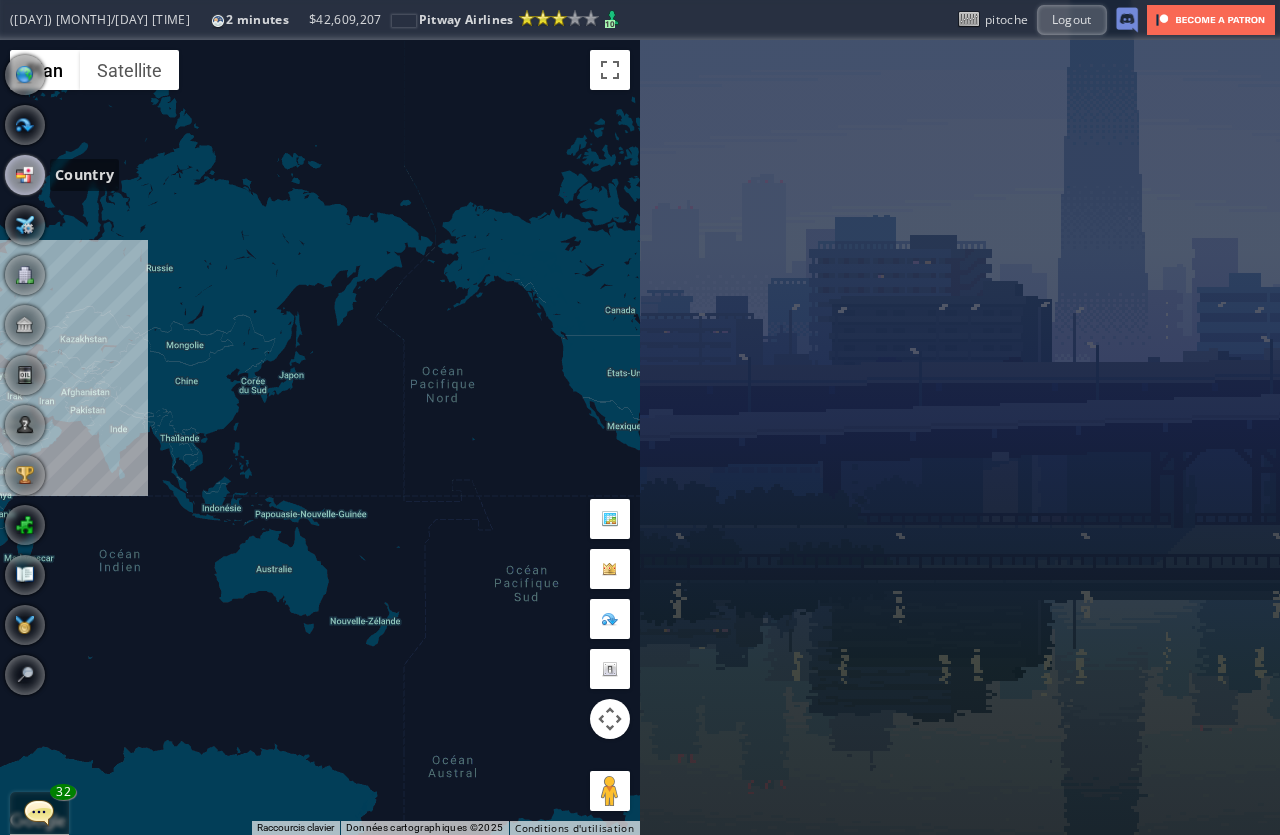 click at bounding box center (25, 175) 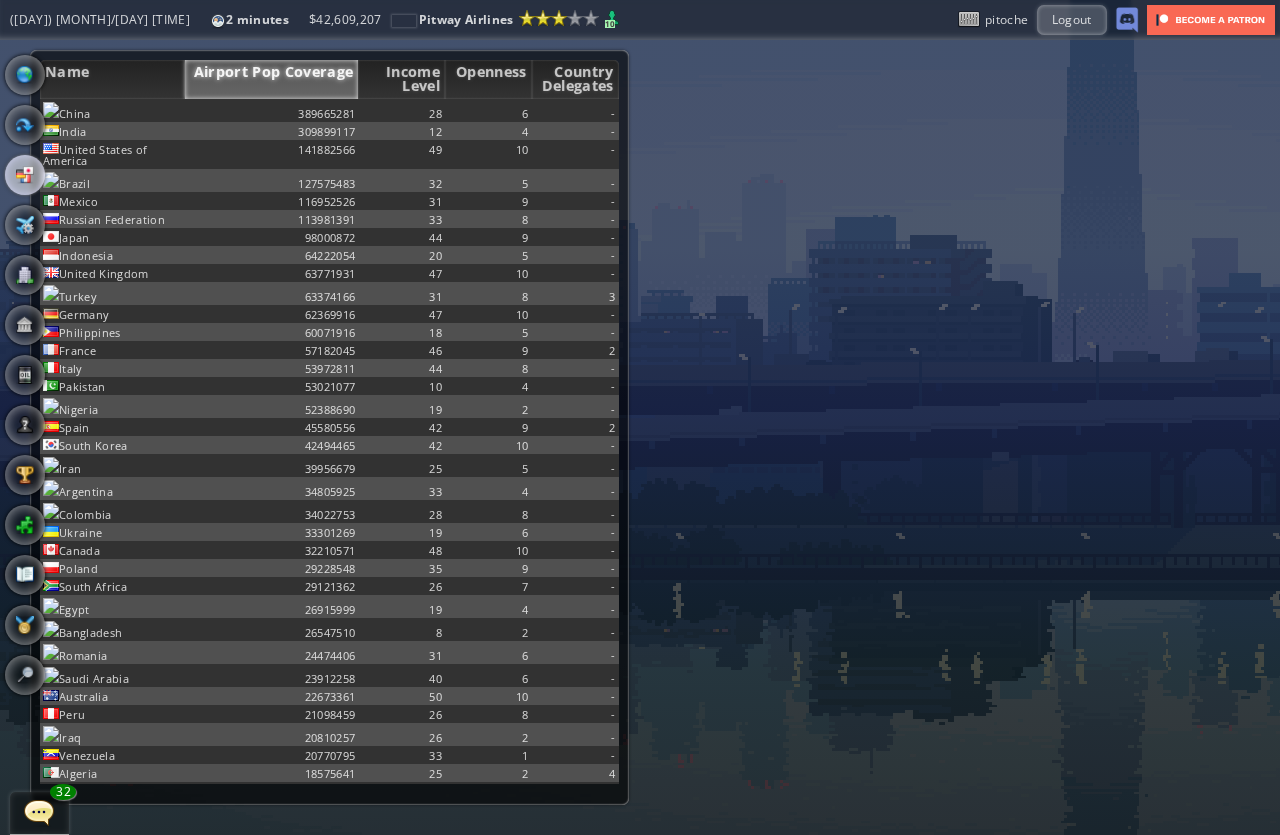 click at bounding box center (7, 417) 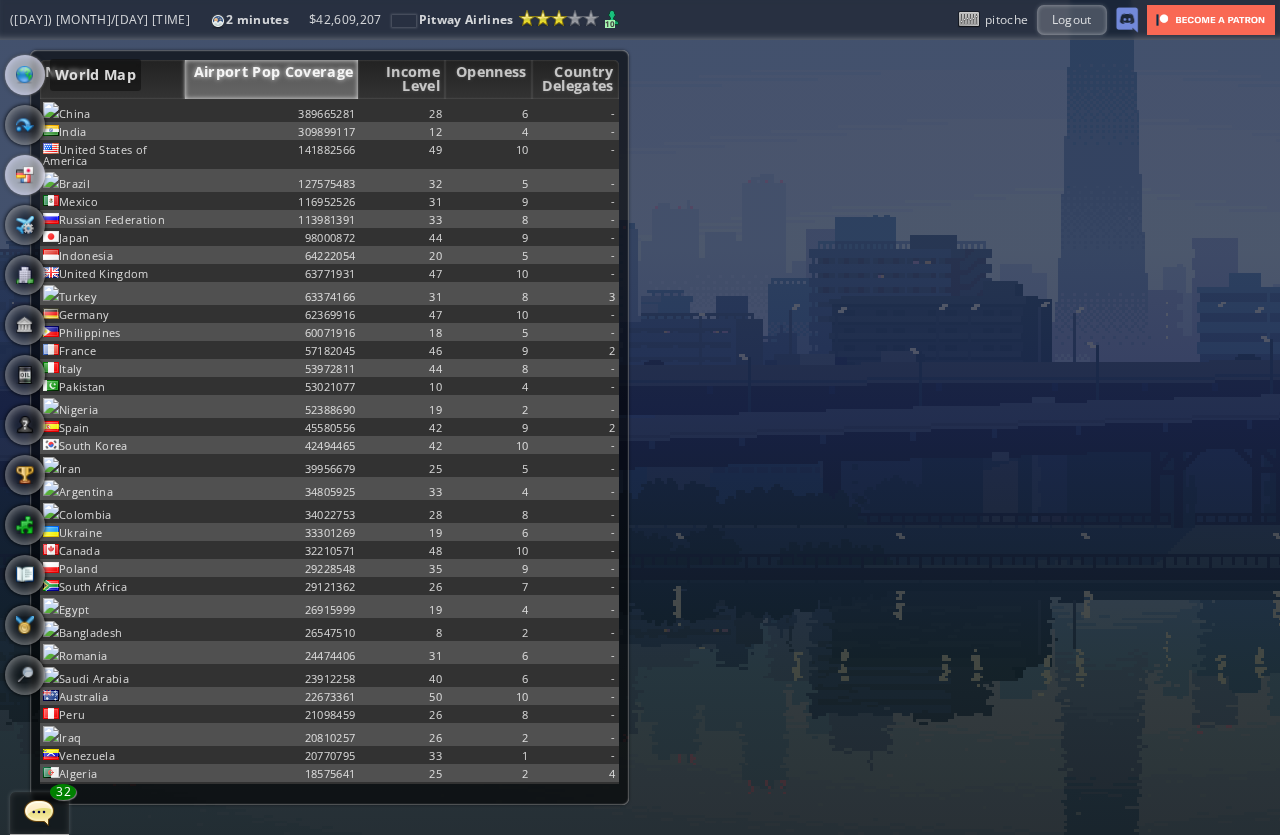 click at bounding box center (25, 75) 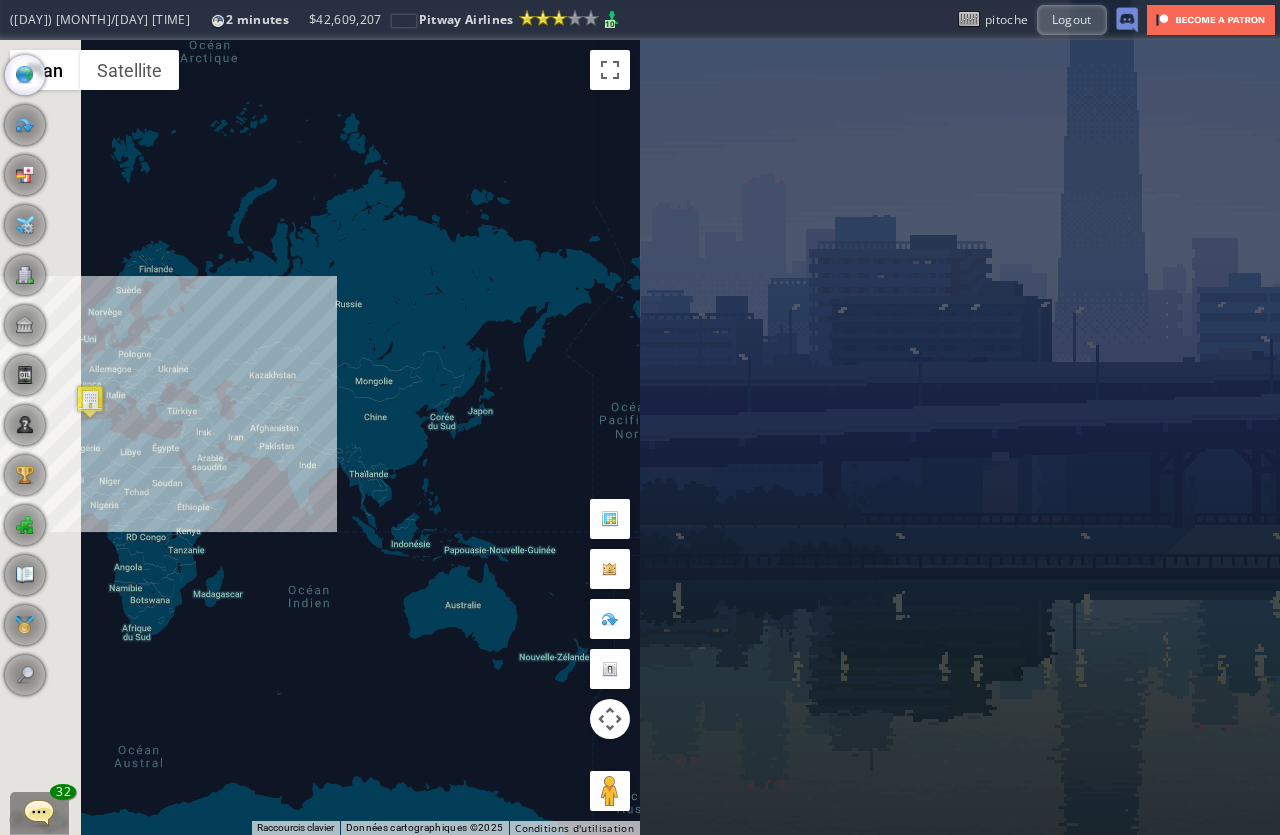 drag, startPoint x: 195, startPoint y: 430, endPoint x: 449, endPoint y: 479, distance: 258.6832 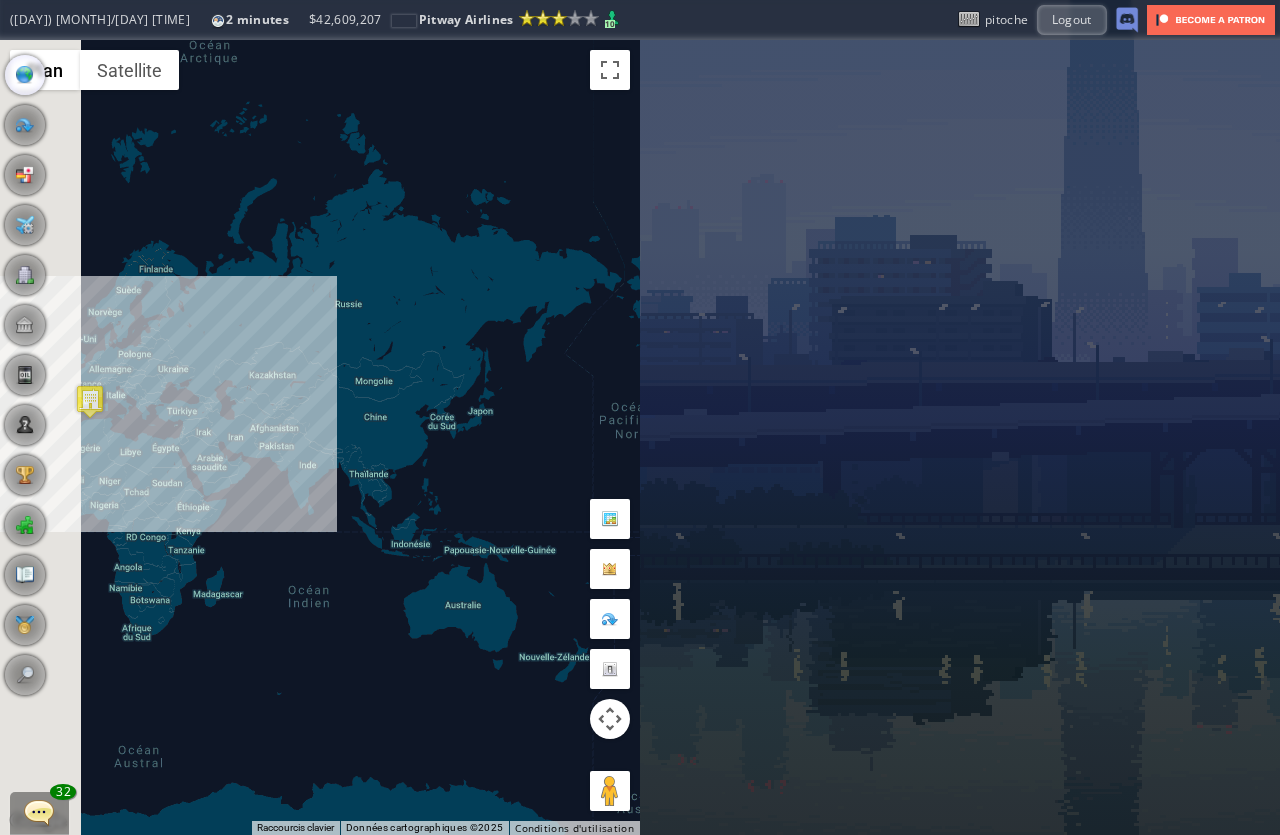 click on "Pour naviguer, appuyez sur les touches fléchées." at bounding box center (320, 437) 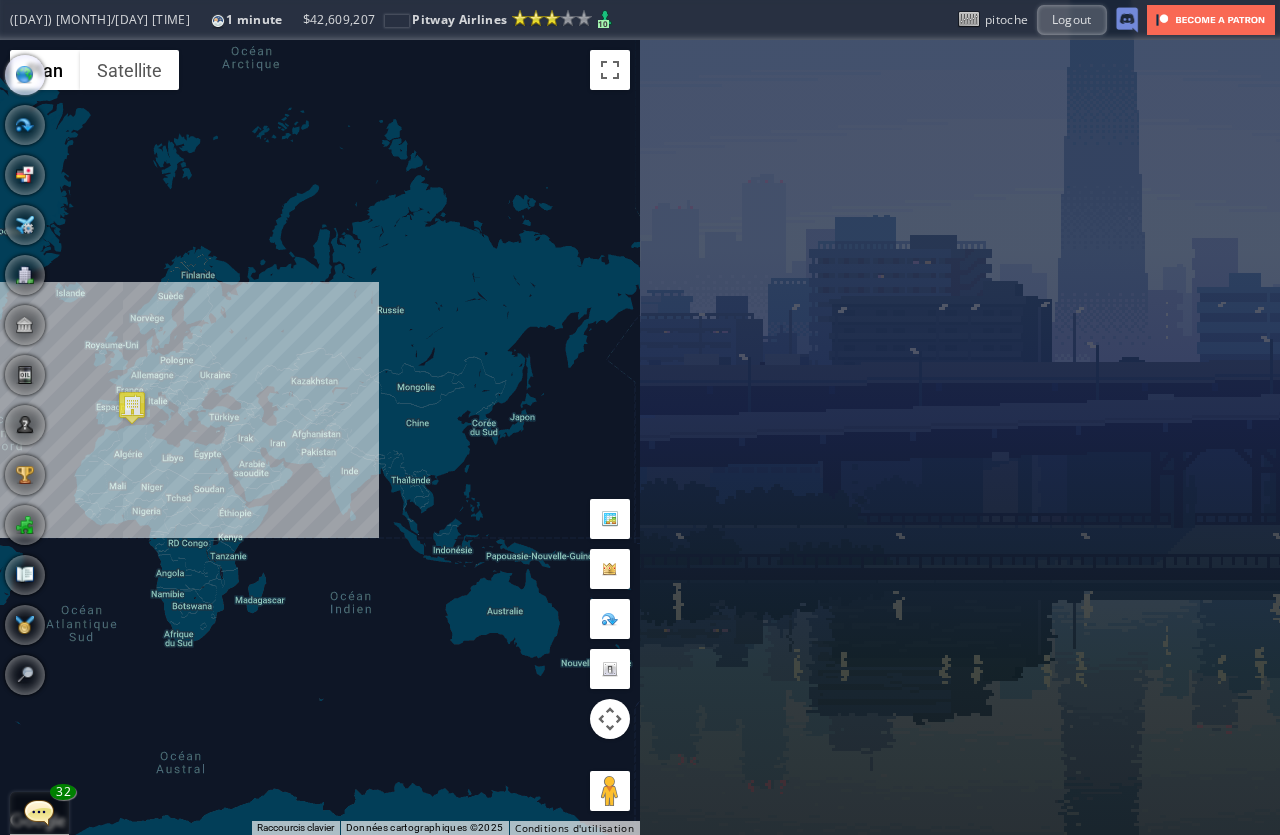 drag, startPoint x: 219, startPoint y: 460, endPoint x: 253, endPoint y: 465, distance: 34.36568 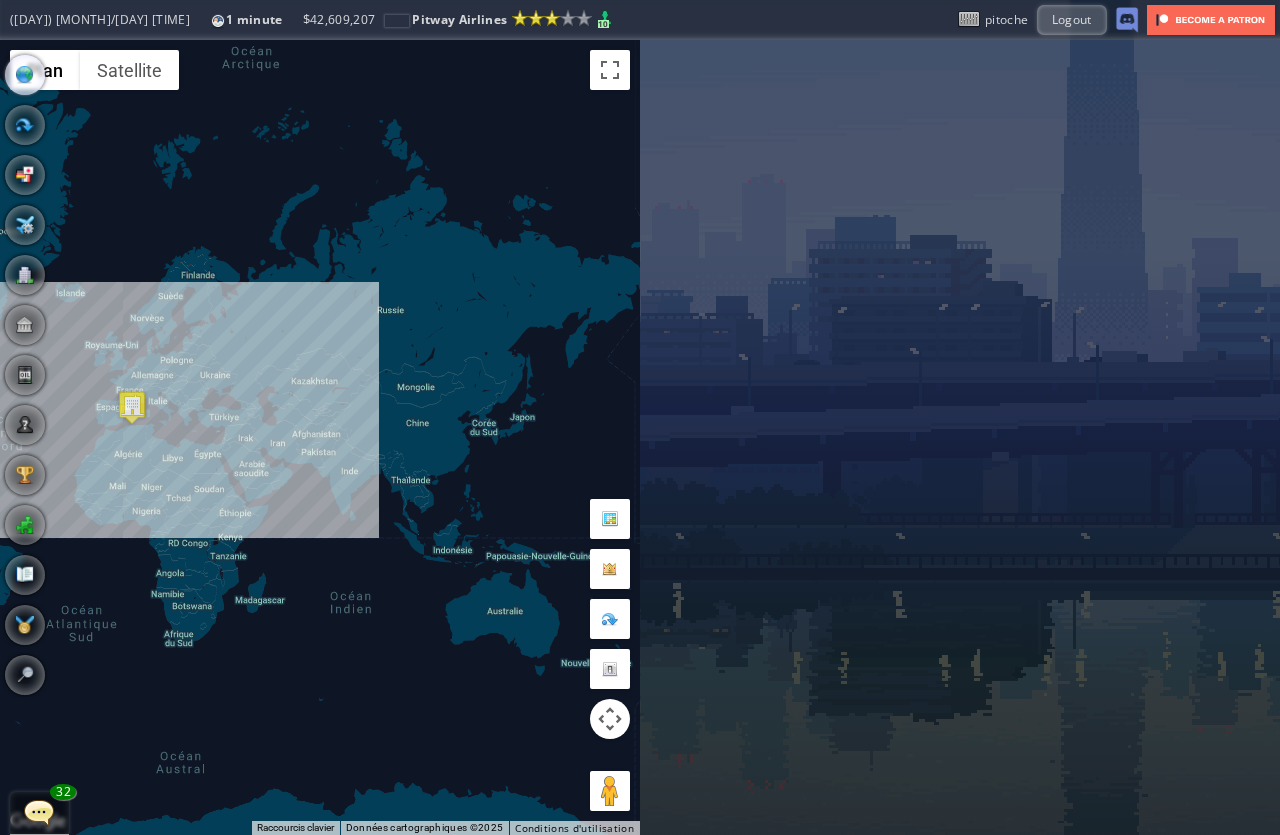 click on "Pour naviguer, appuyez sur les touches fléchées." at bounding box center (320, 437) 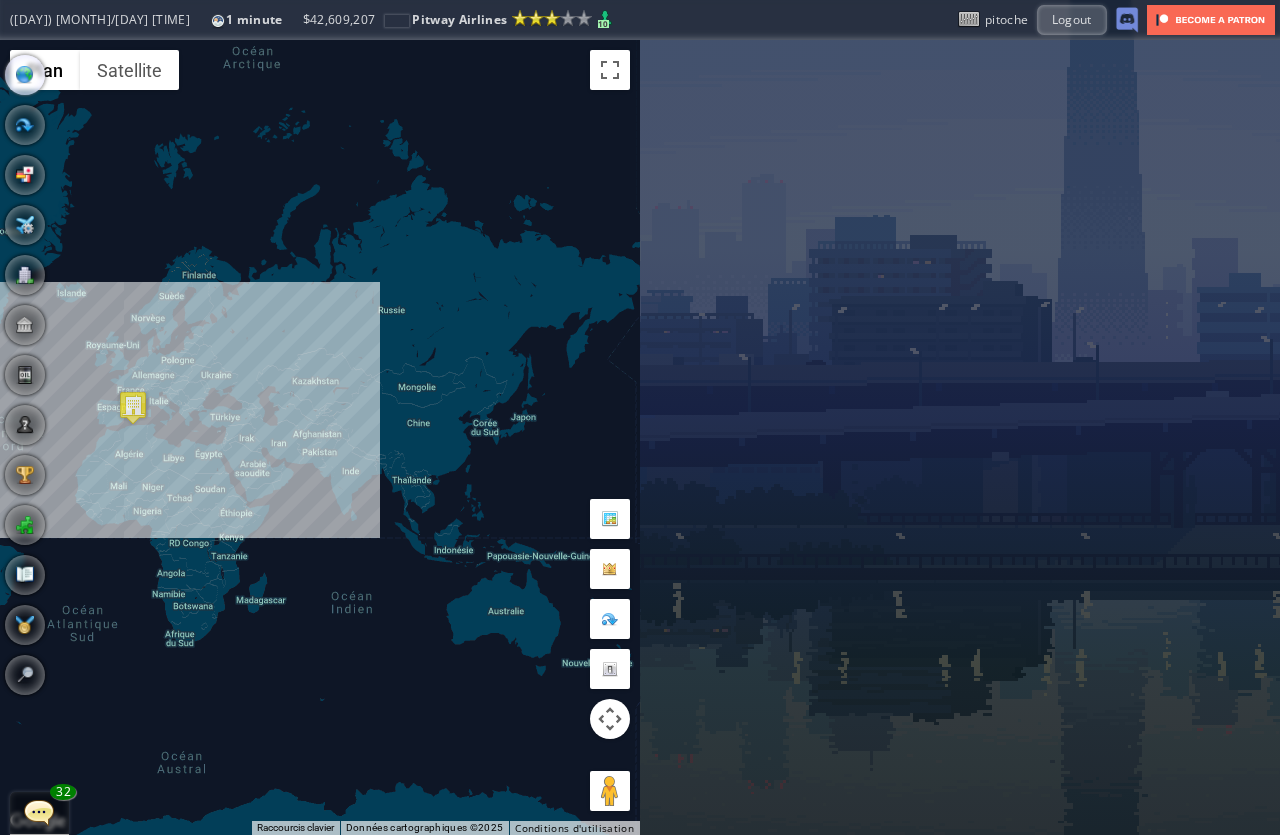 drag, startPoint x: 356, startPoint y: 491, endPoint x: 385, endPoint y: 500, distance: 30.364452 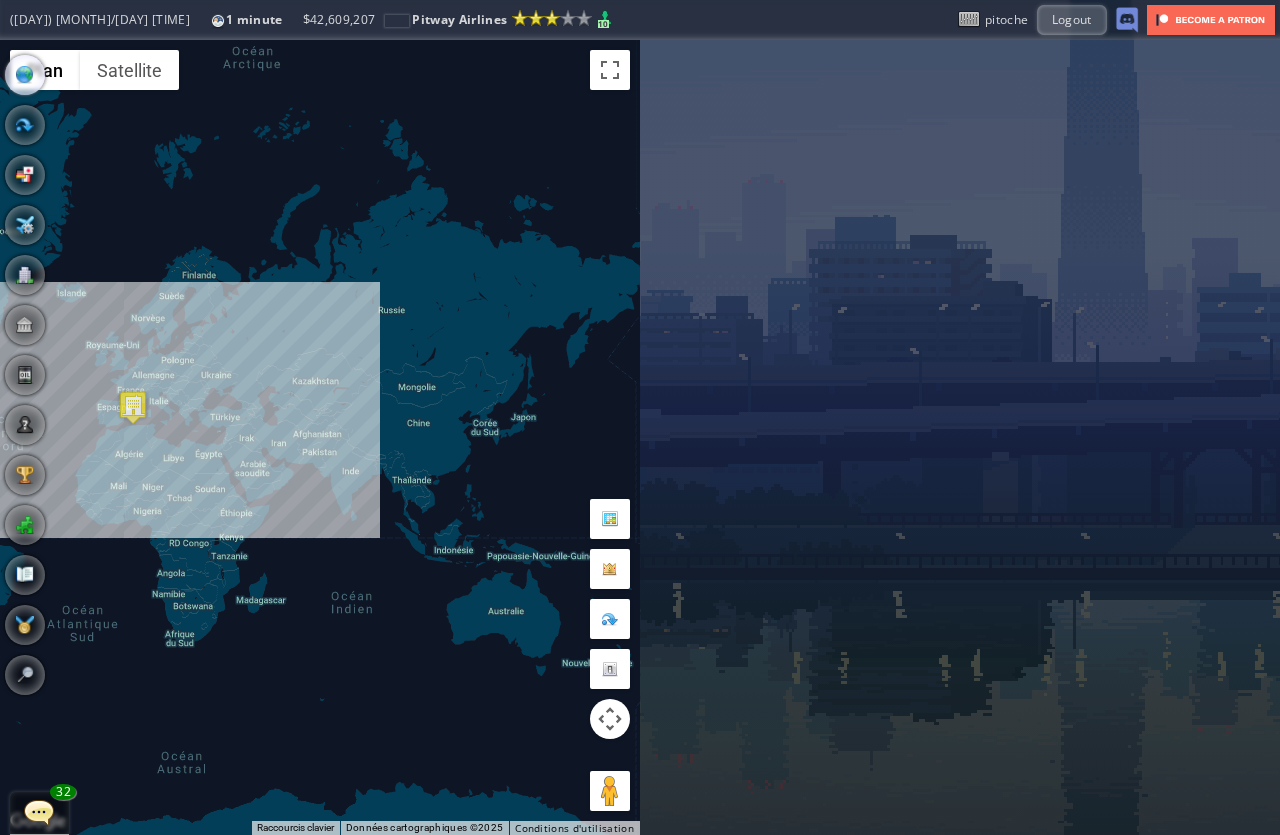 click on "Pour naviguer, appuyez sur les touches fléchées." at bounding box center [320, 437] 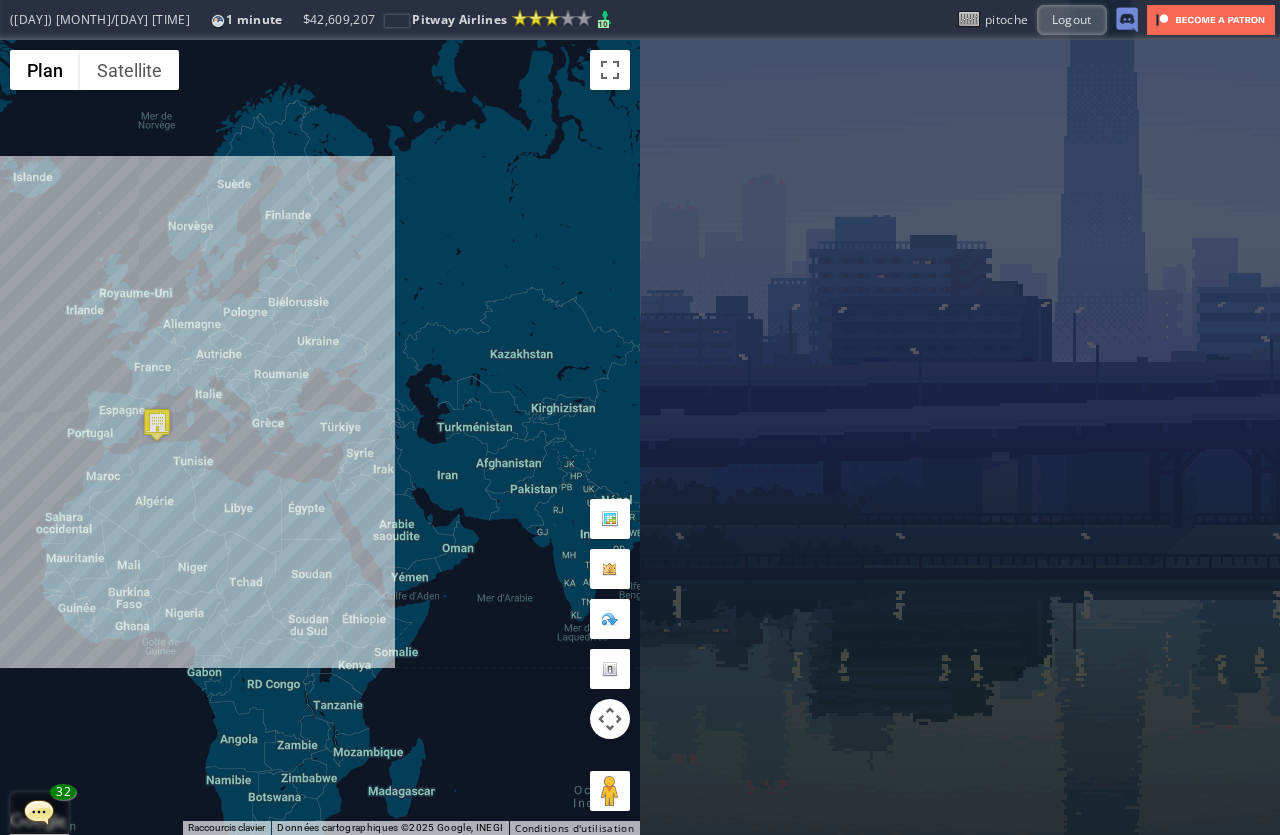 drag, startPoint x: 193, startPoint y: 366, endPoint x: 232, endPoint y: 390, distance: 45.79301 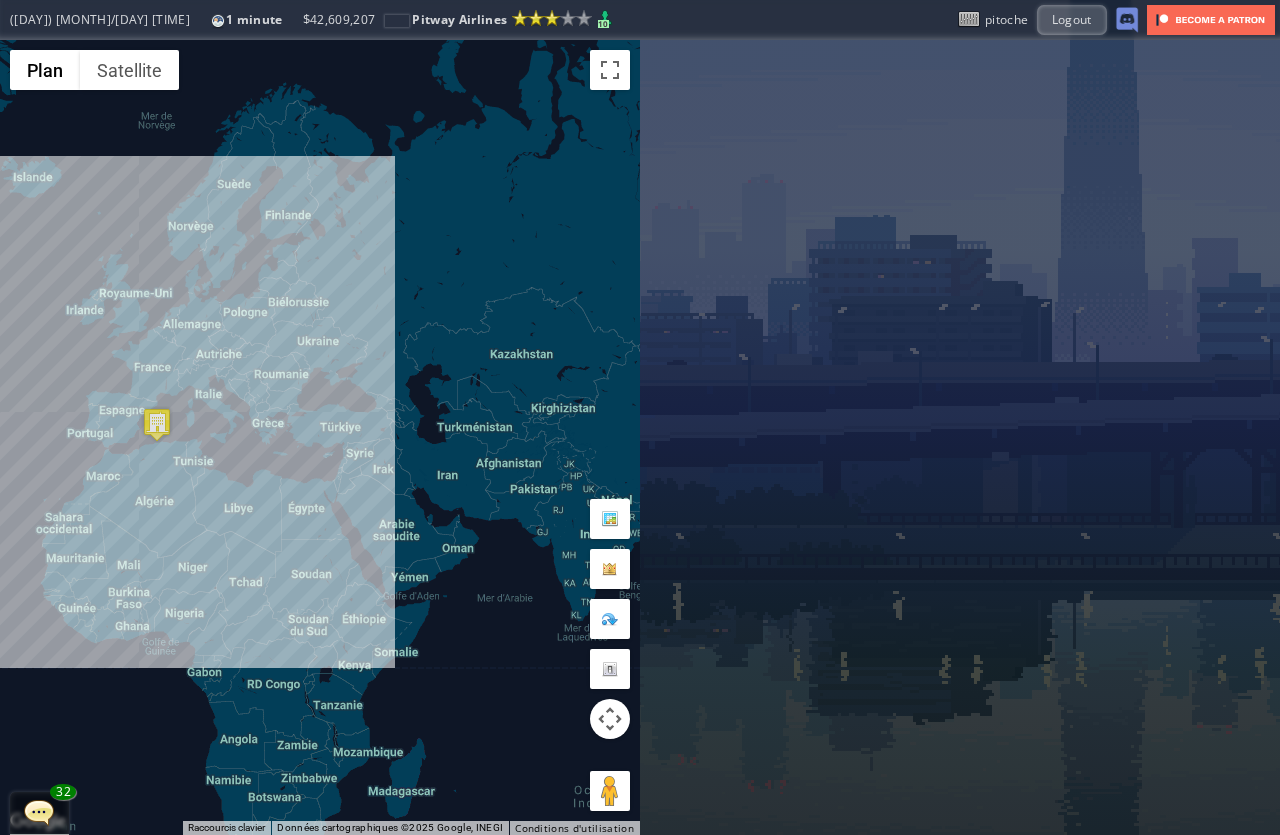 click on "Pour naviguer, appuyez sur les touches fléchées." at bounding box center (320, 437) 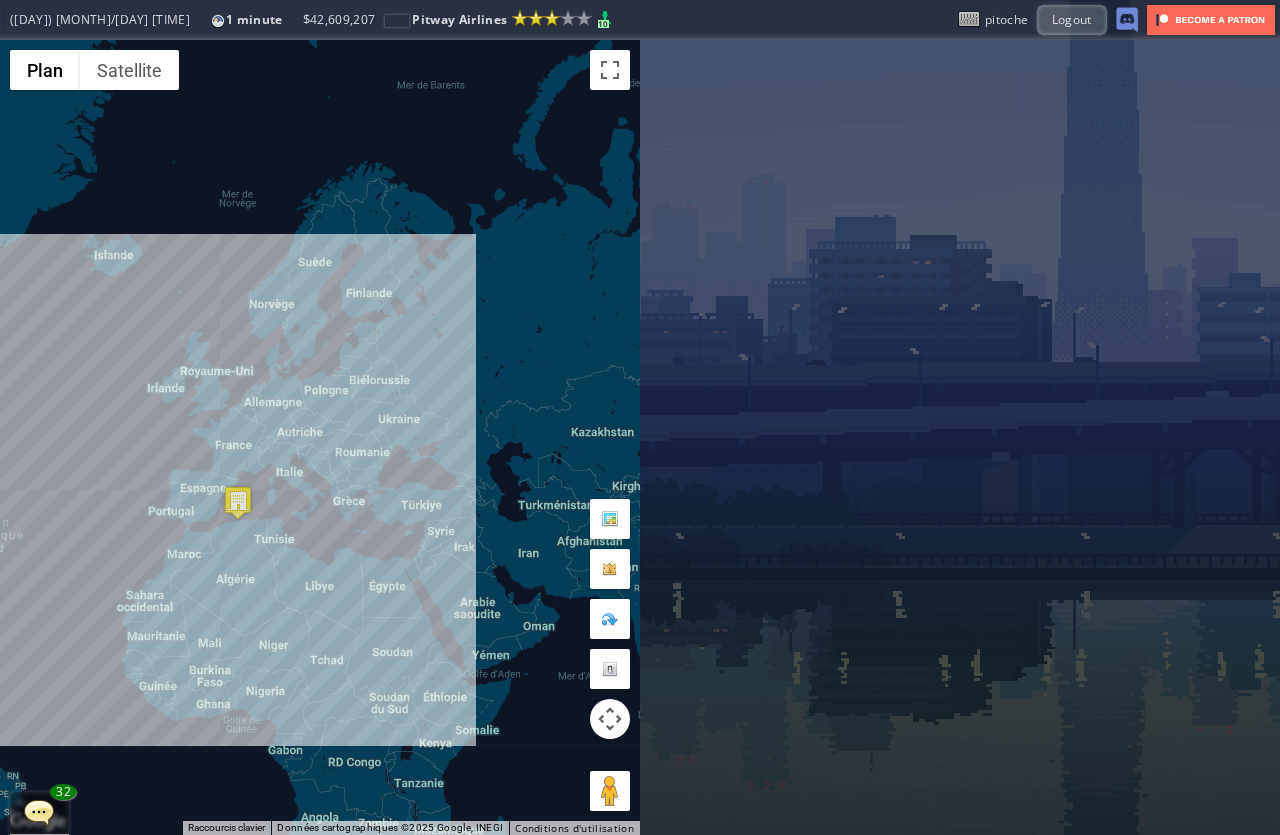 drag, startPoint x: 232, startPoint y: 390, endPoint x: 316, endPoint y: 472, distance: 117.388245 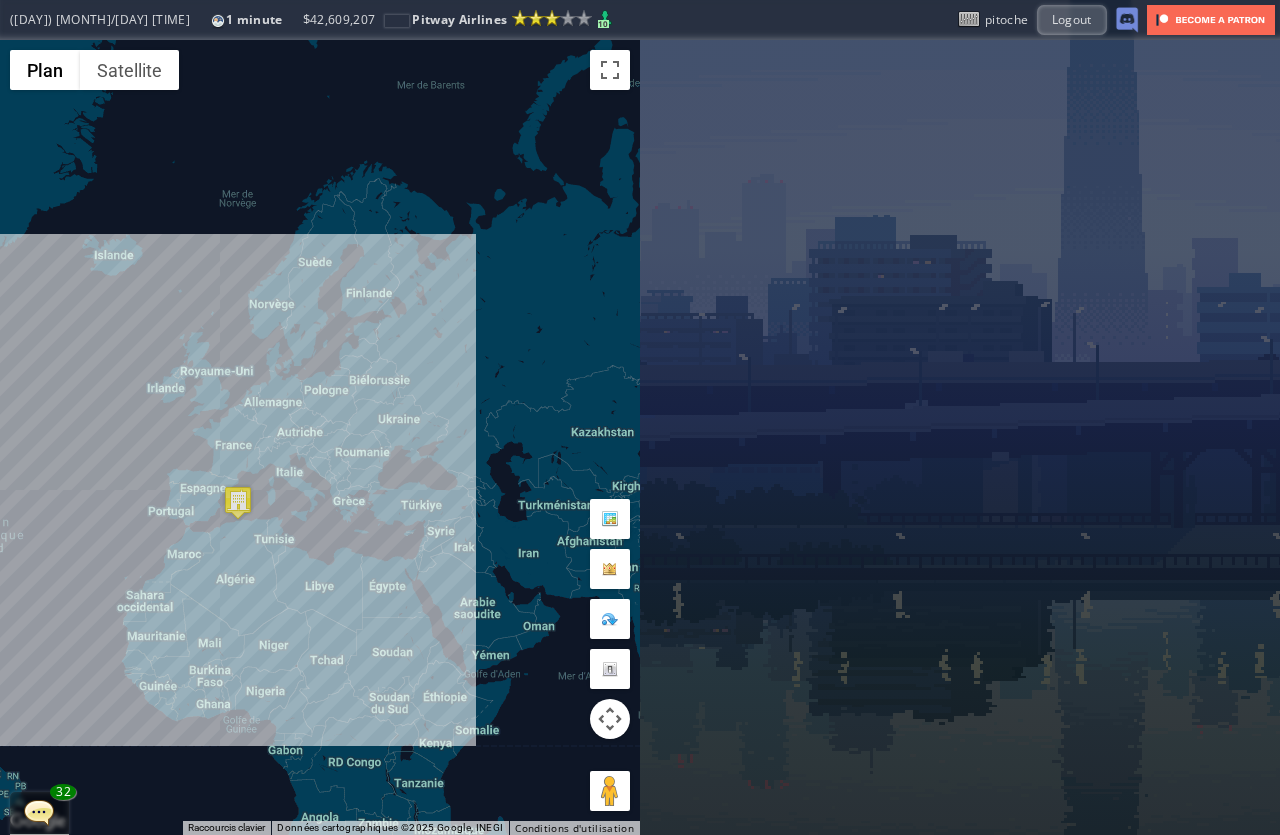 click on "Pour naviguer, appuyez sur les touches fléchées." at bounding box center [320, 437] 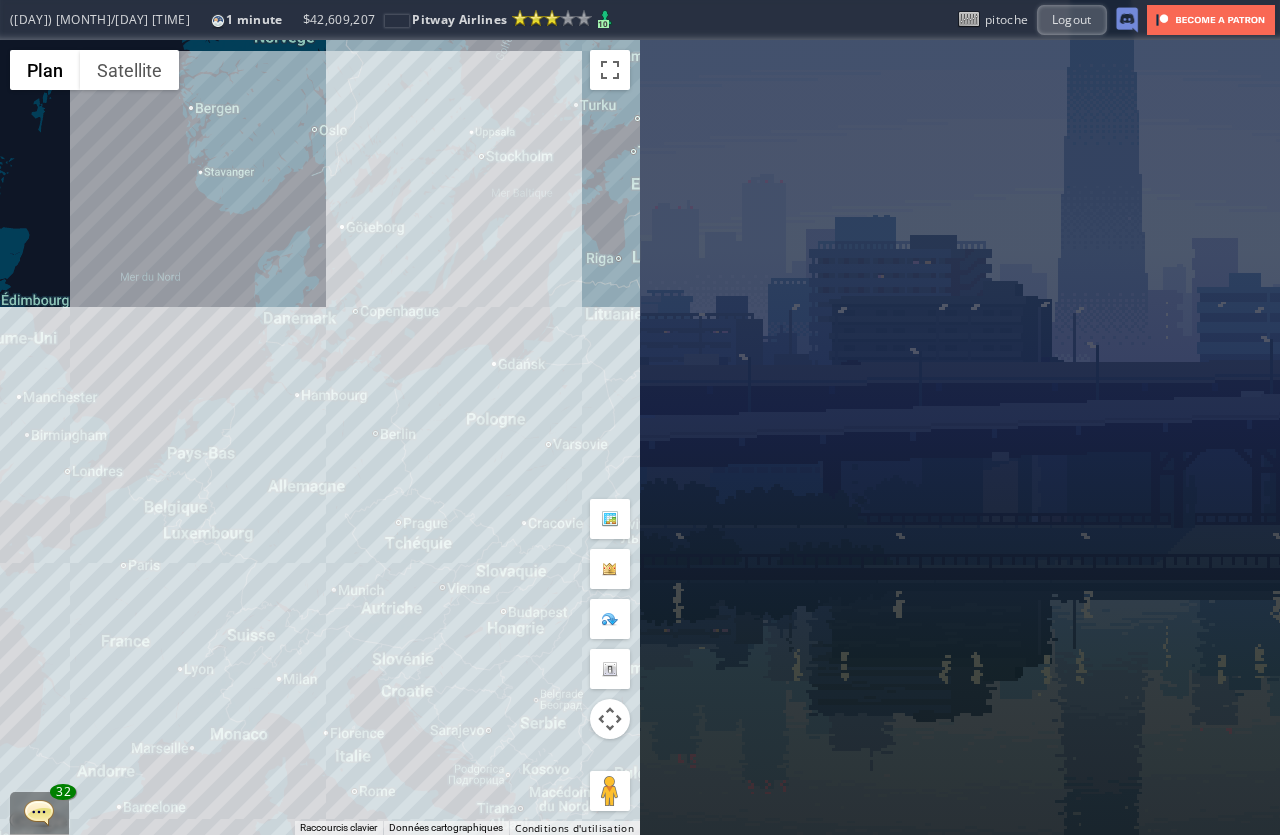 click on "Pour naviguer, appuyez sur les touches fléchées." at bounding box center (320, 437) 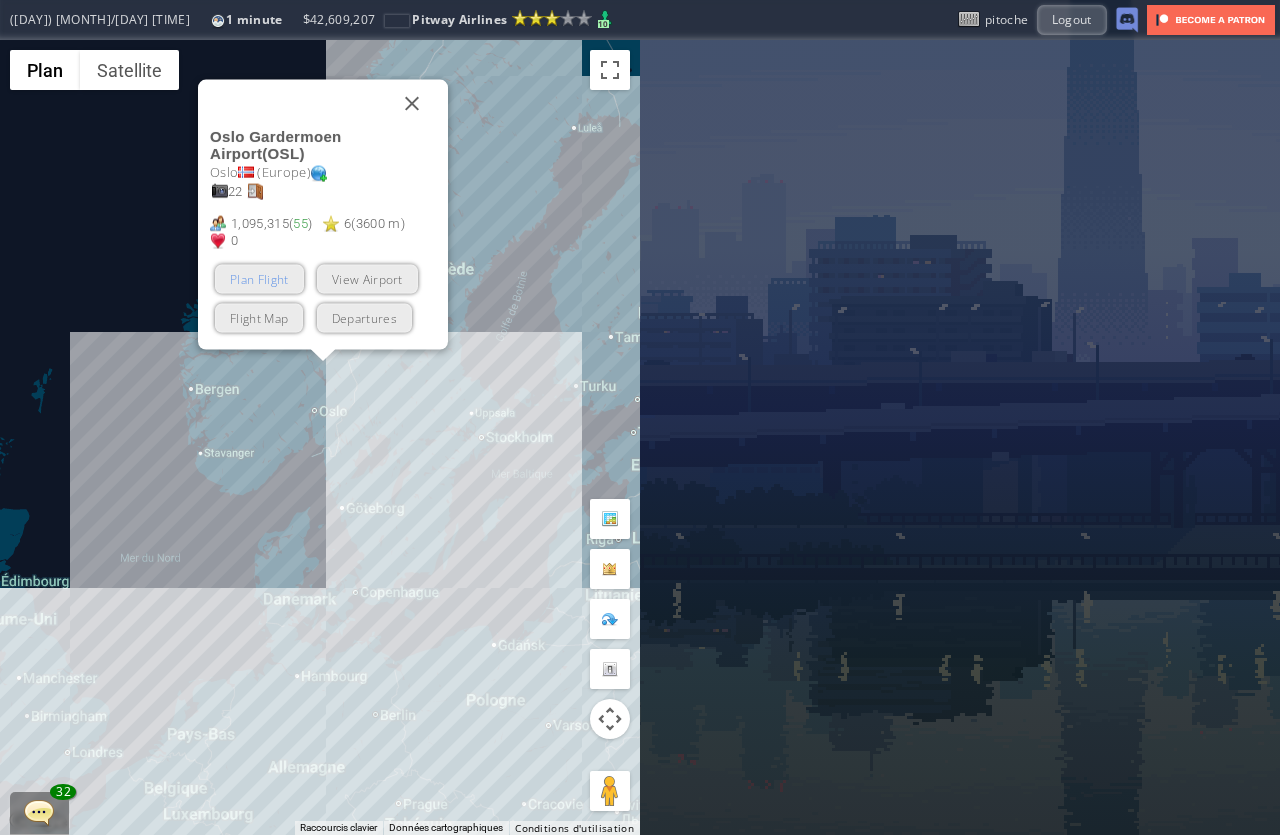 click on "Plan Flight" at bounding box center (259, 278) 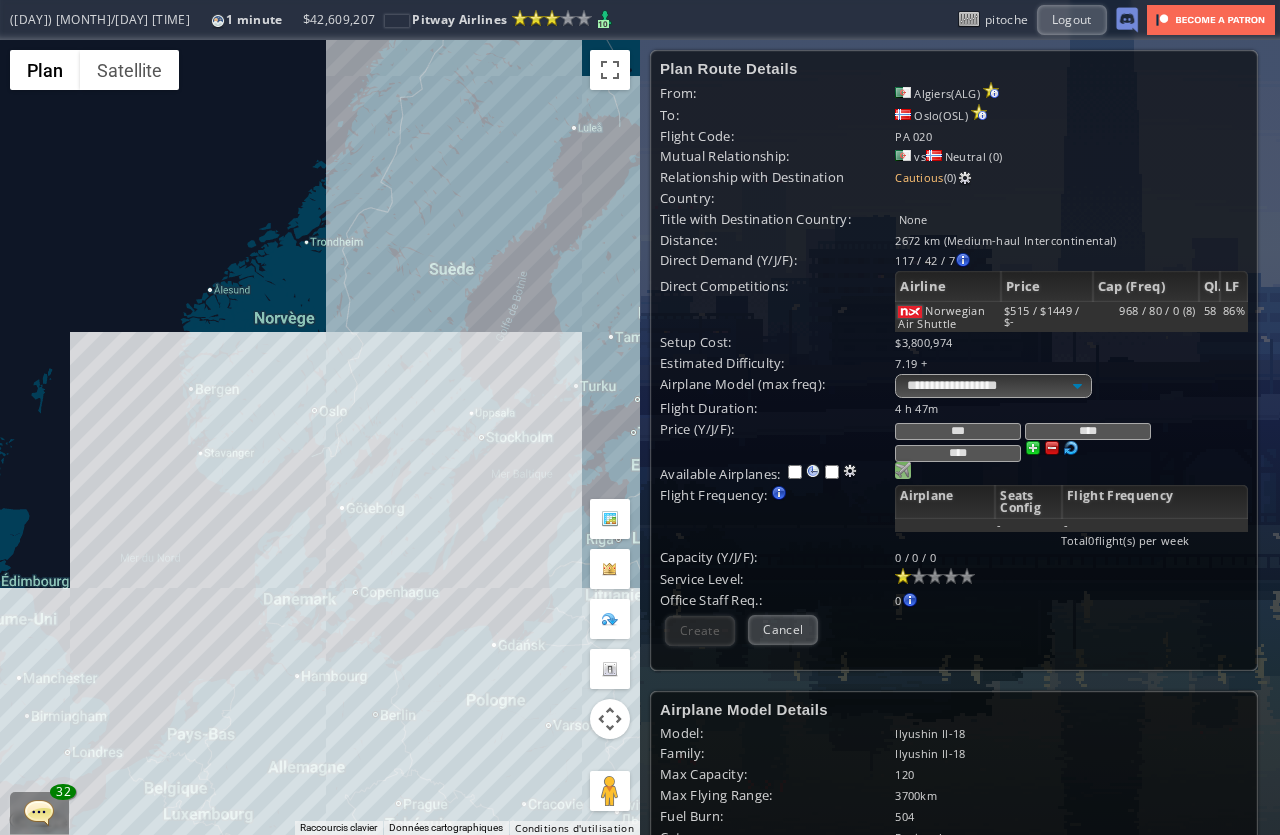 click at bounding box center (903, 470) 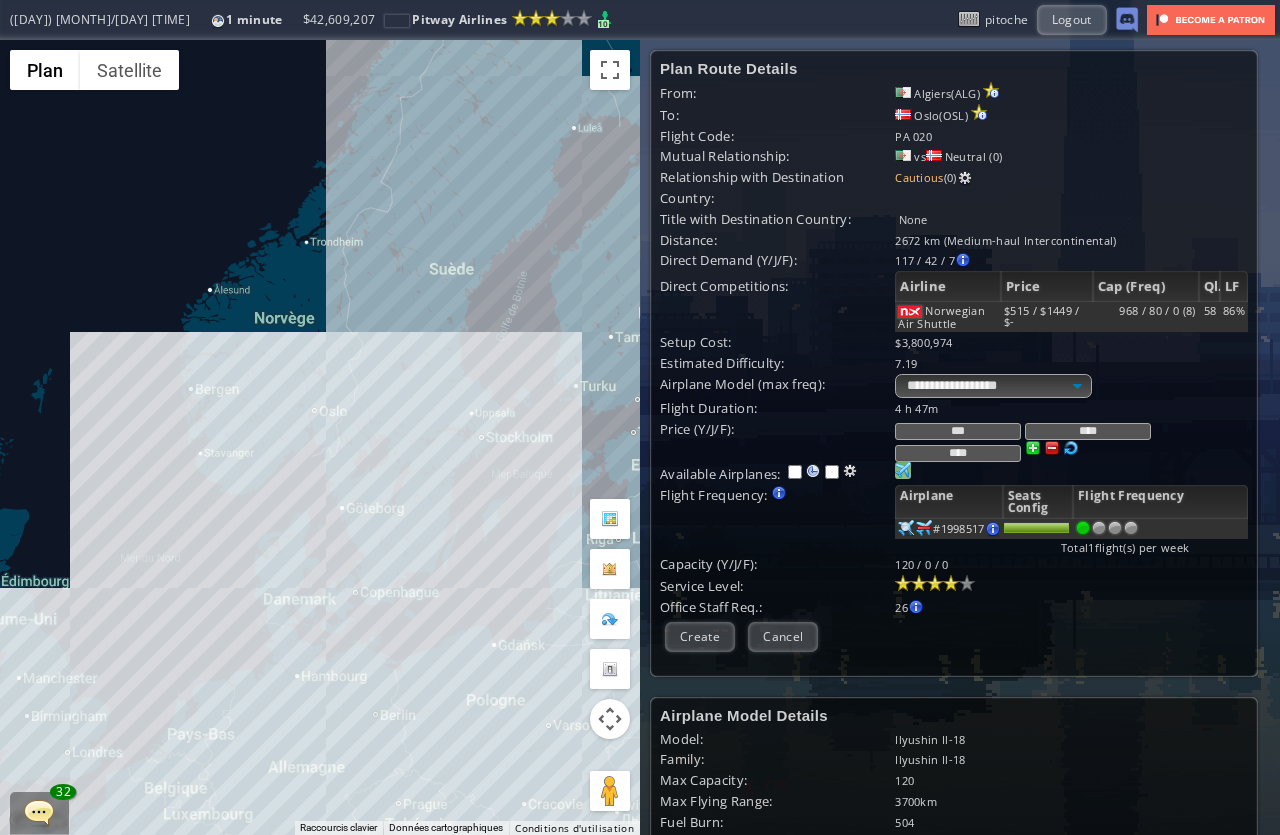 click at bounding box center [951, 583] 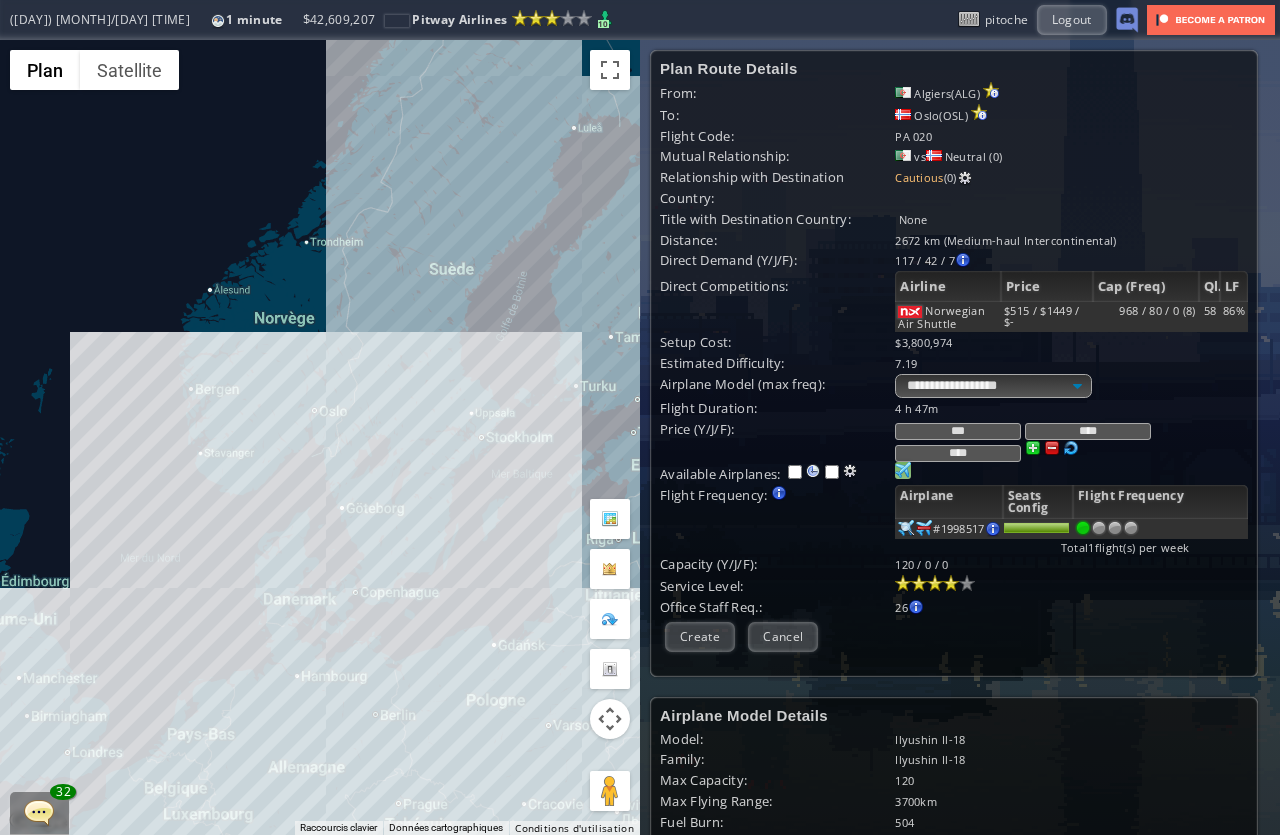 click at bounding box center (1052, 448) 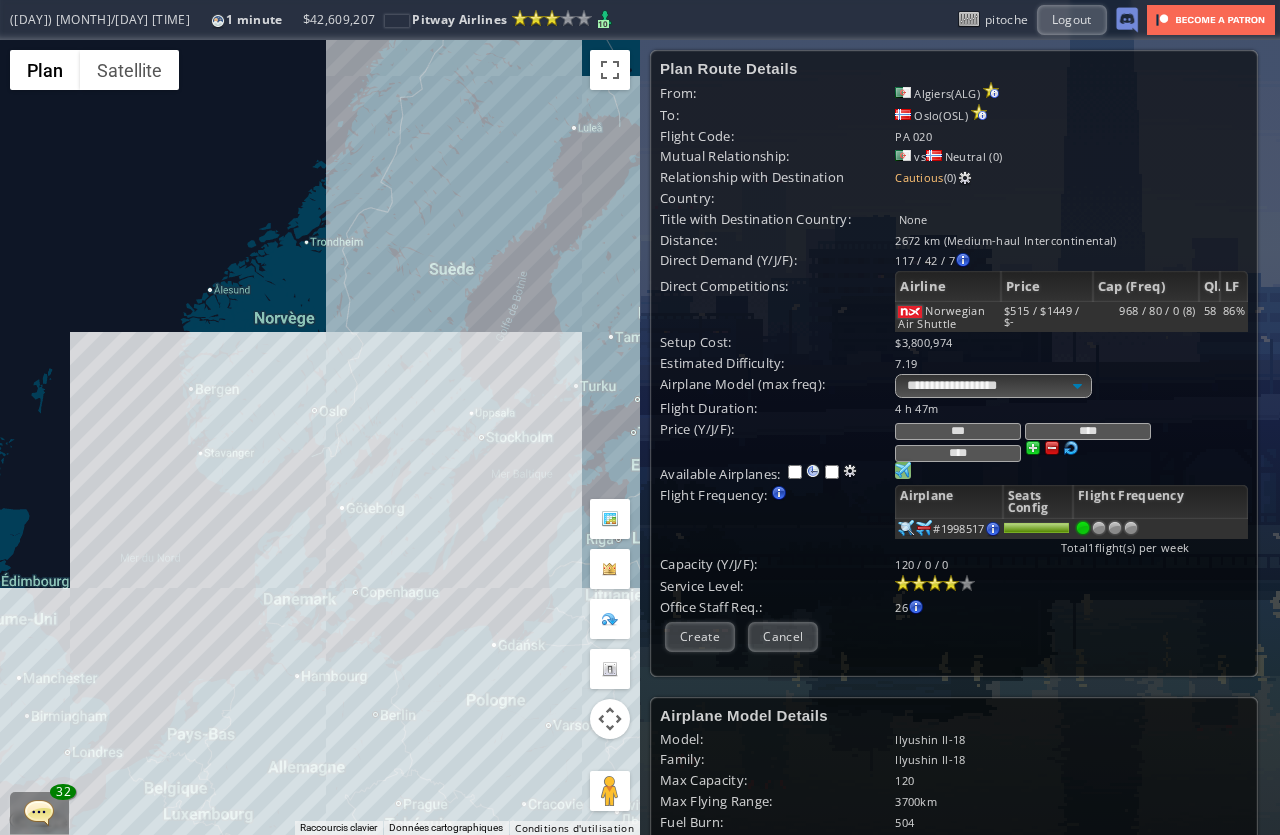 click at bounding box center [1052, 448] 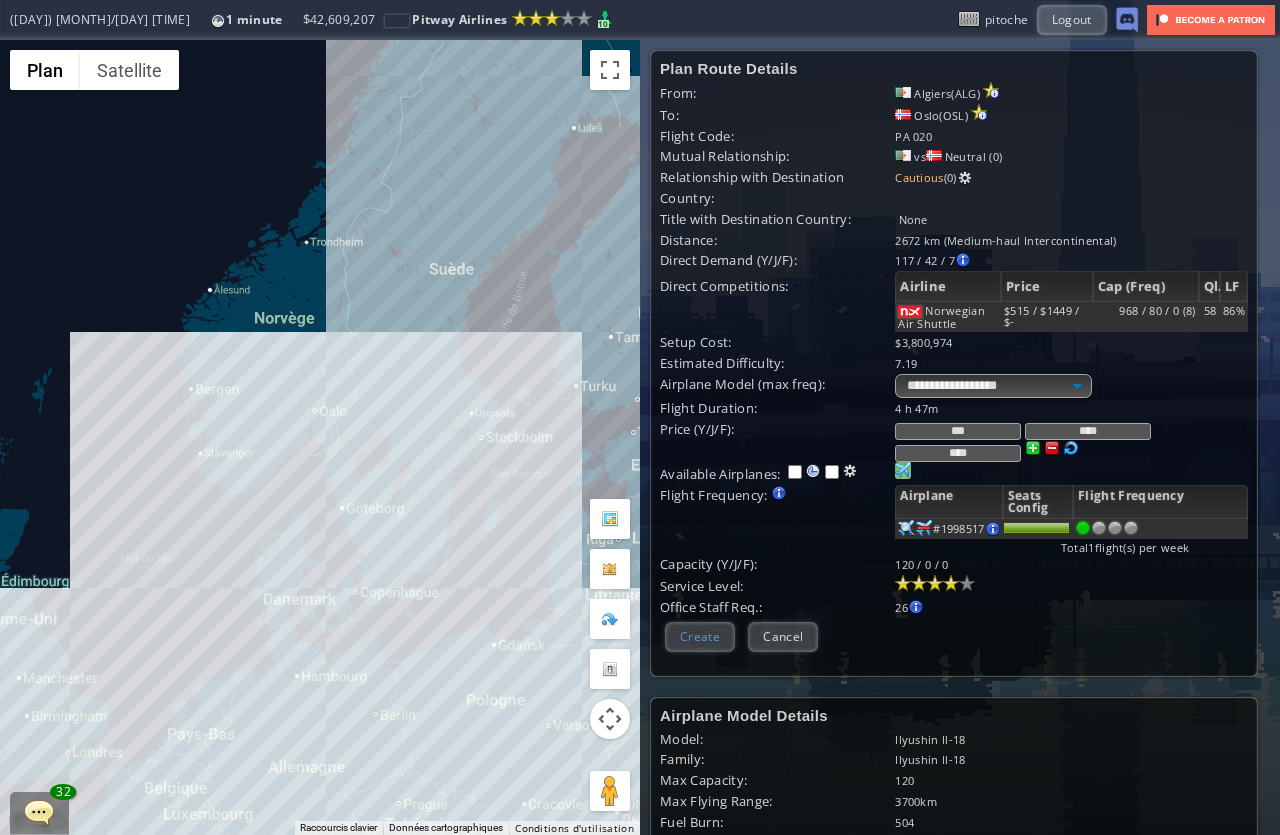 click on "Create" at bounding box center [700, 636] 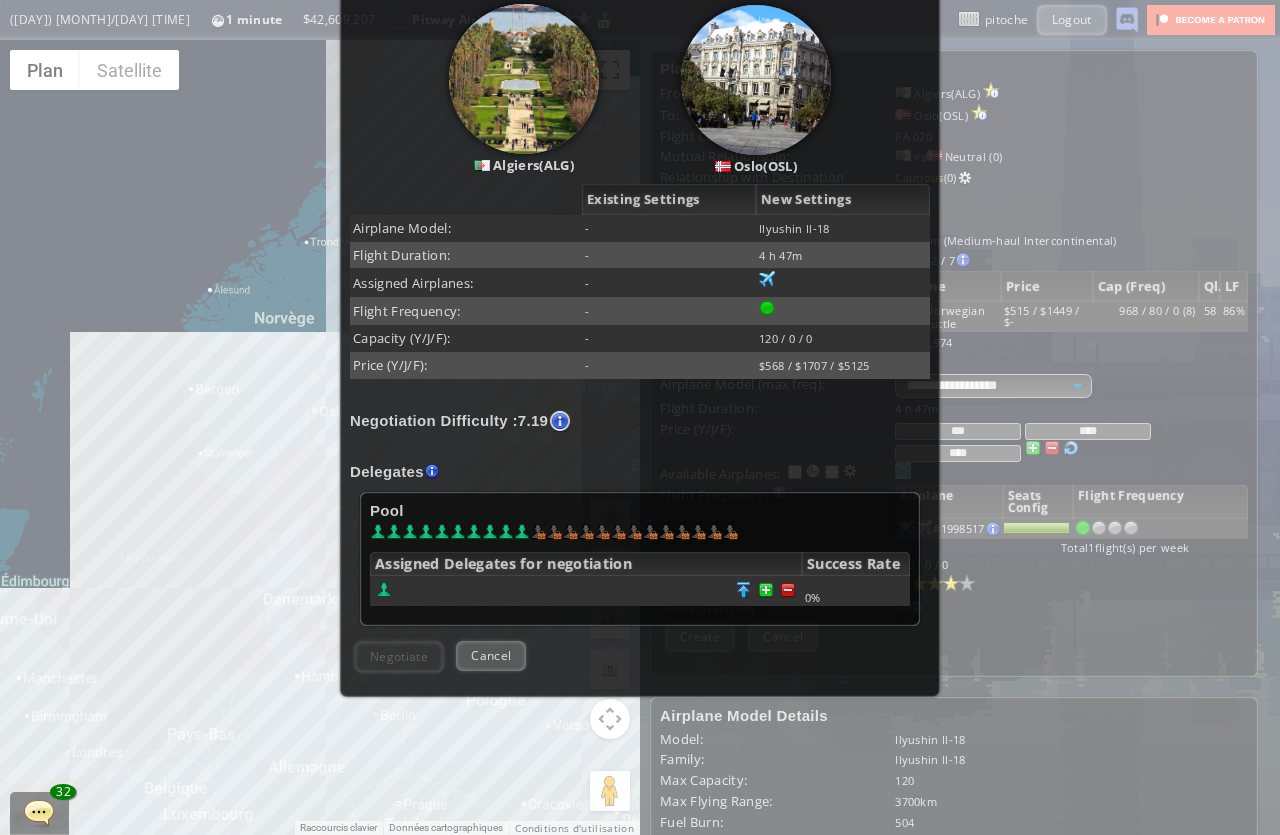 scroll, scrollTop: 273, scrollLeft: 0, axis: vertical 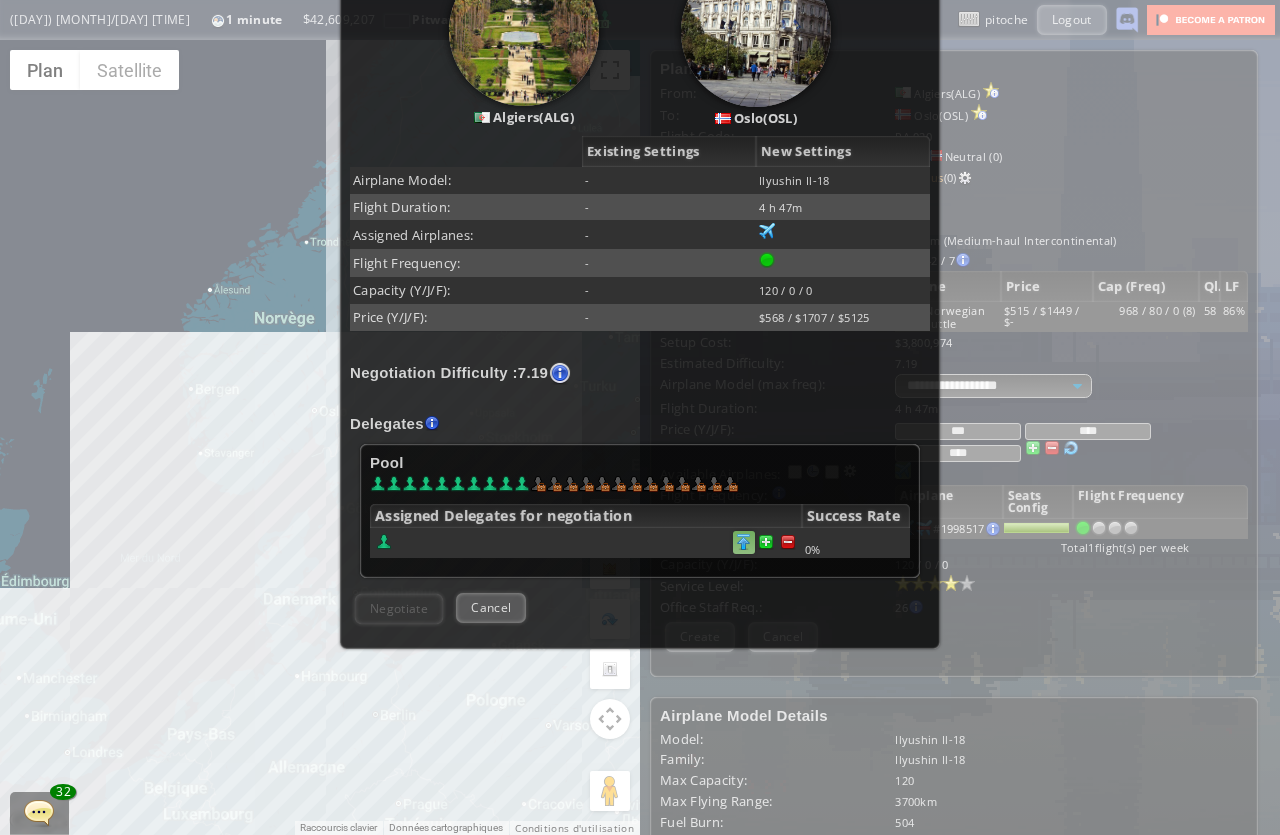 click at bounding box center [788, 542] 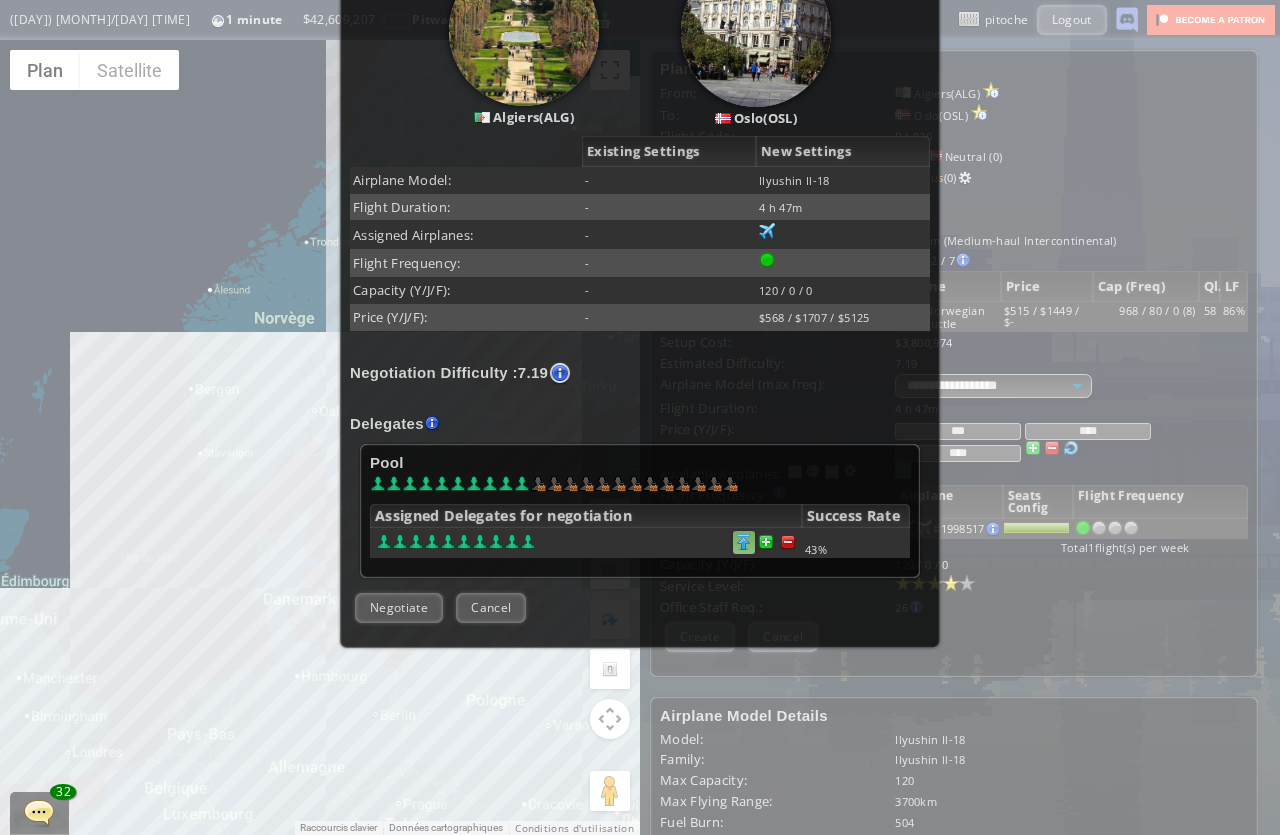 scroll, scrollTop: 272, scrollLeft: 0, axis: vertical 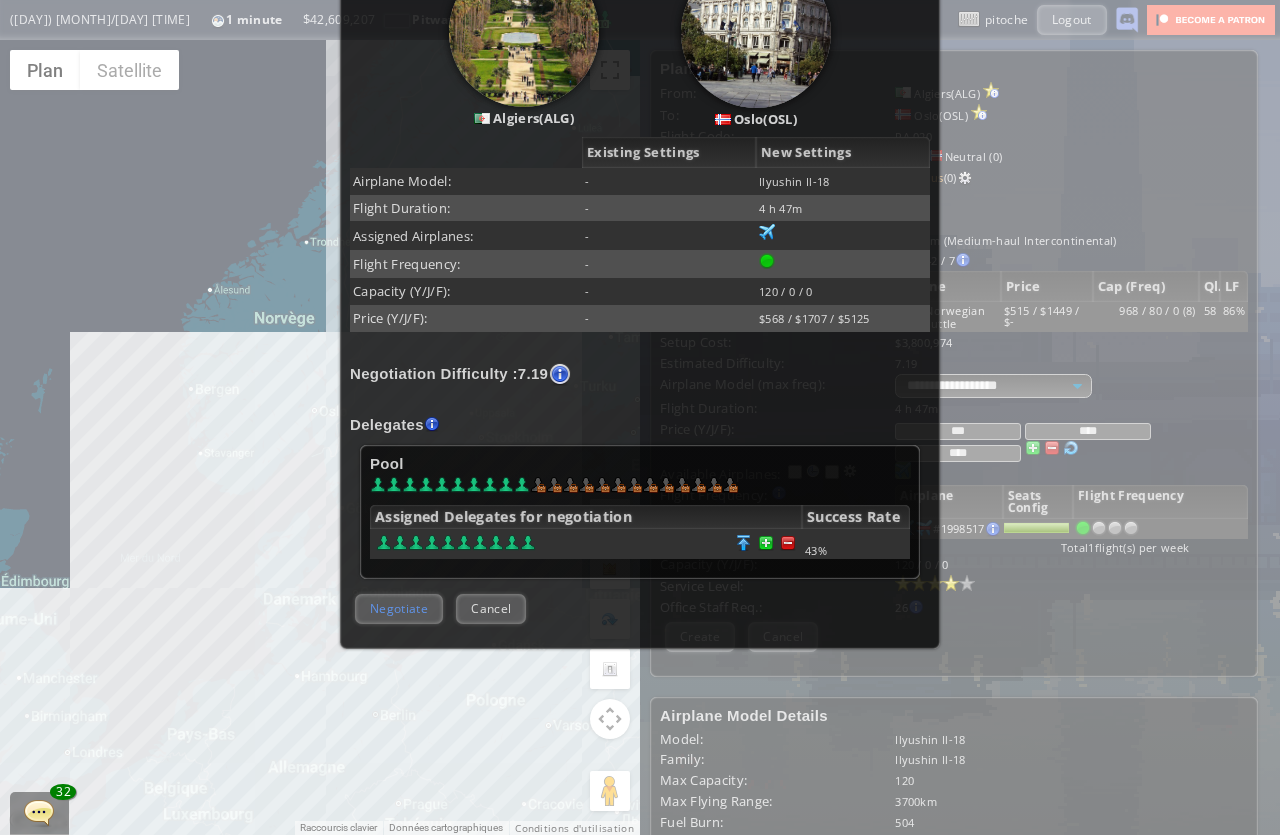 click on "Negotiate" at bounding box center (399, 608) 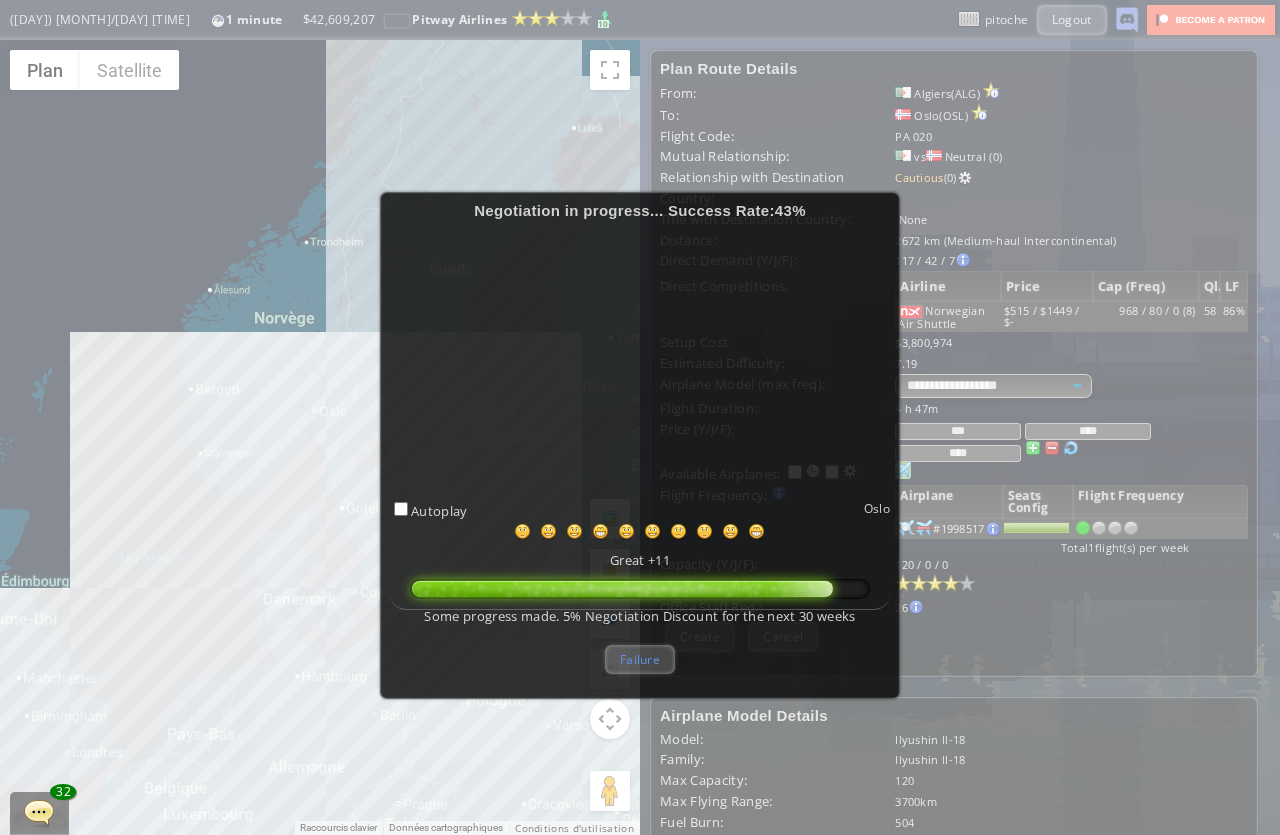 click on "Failure" at bounding box center (640, 659) 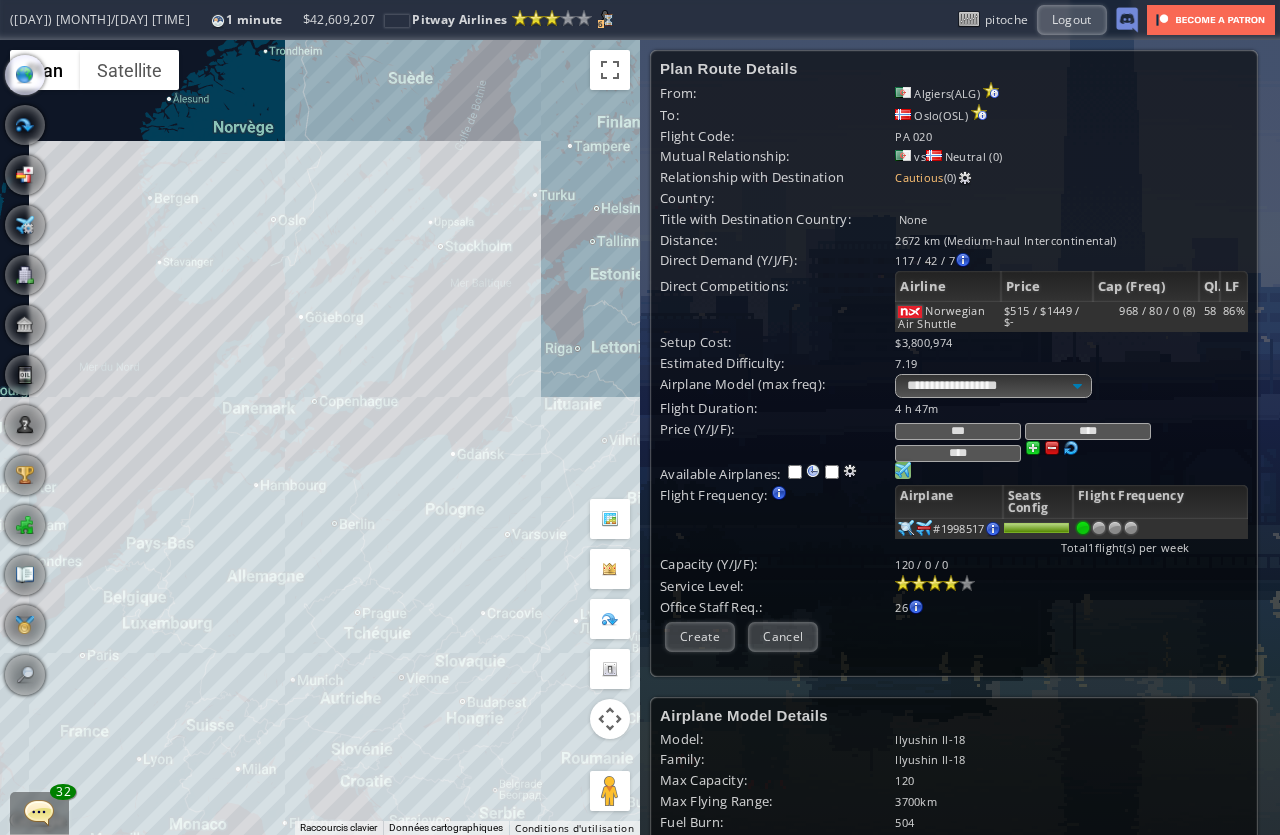 drag, startPoint x: 186, startPoint y: 527, endPoint x: 128, endPoint y: 298, distance: 236.23082 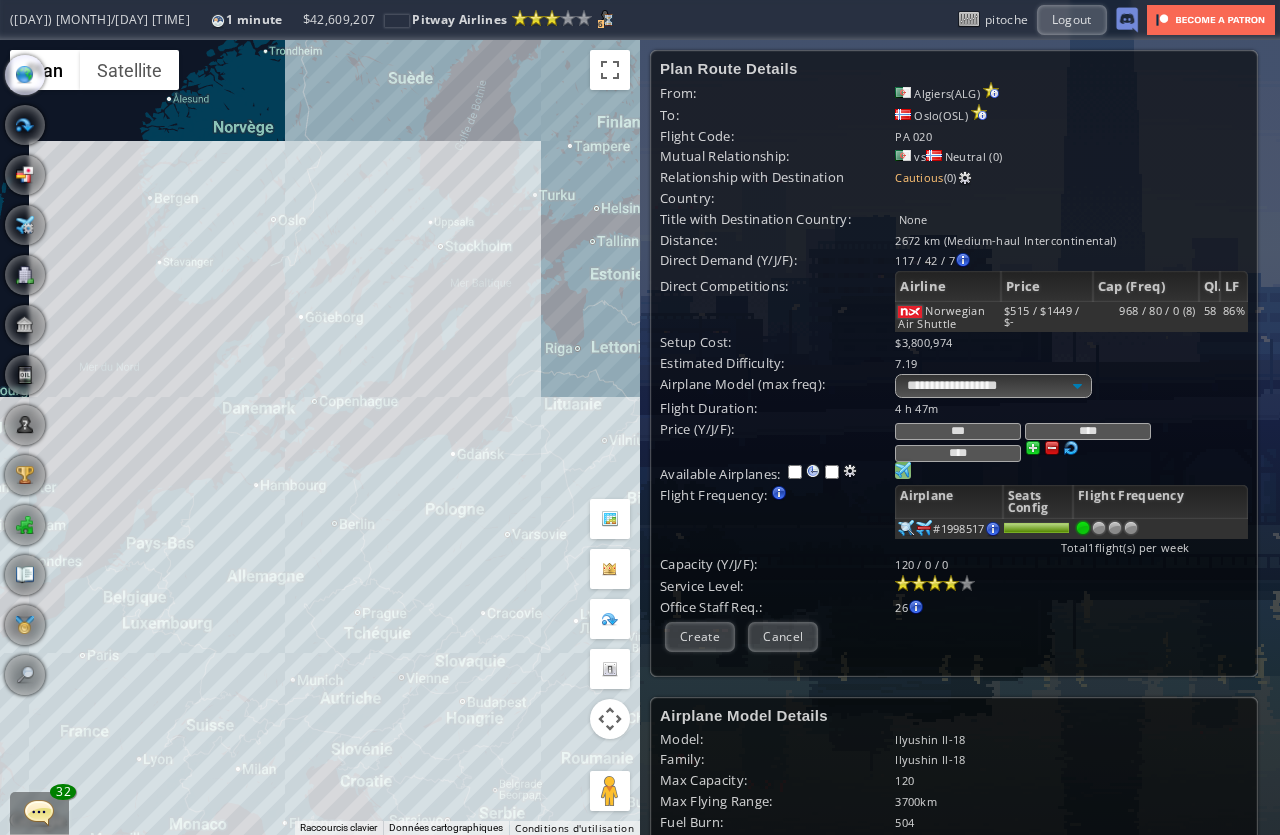 click on "Pour naviguer, appuyez sur les touches fléchées." at bounding box center [320, 437] 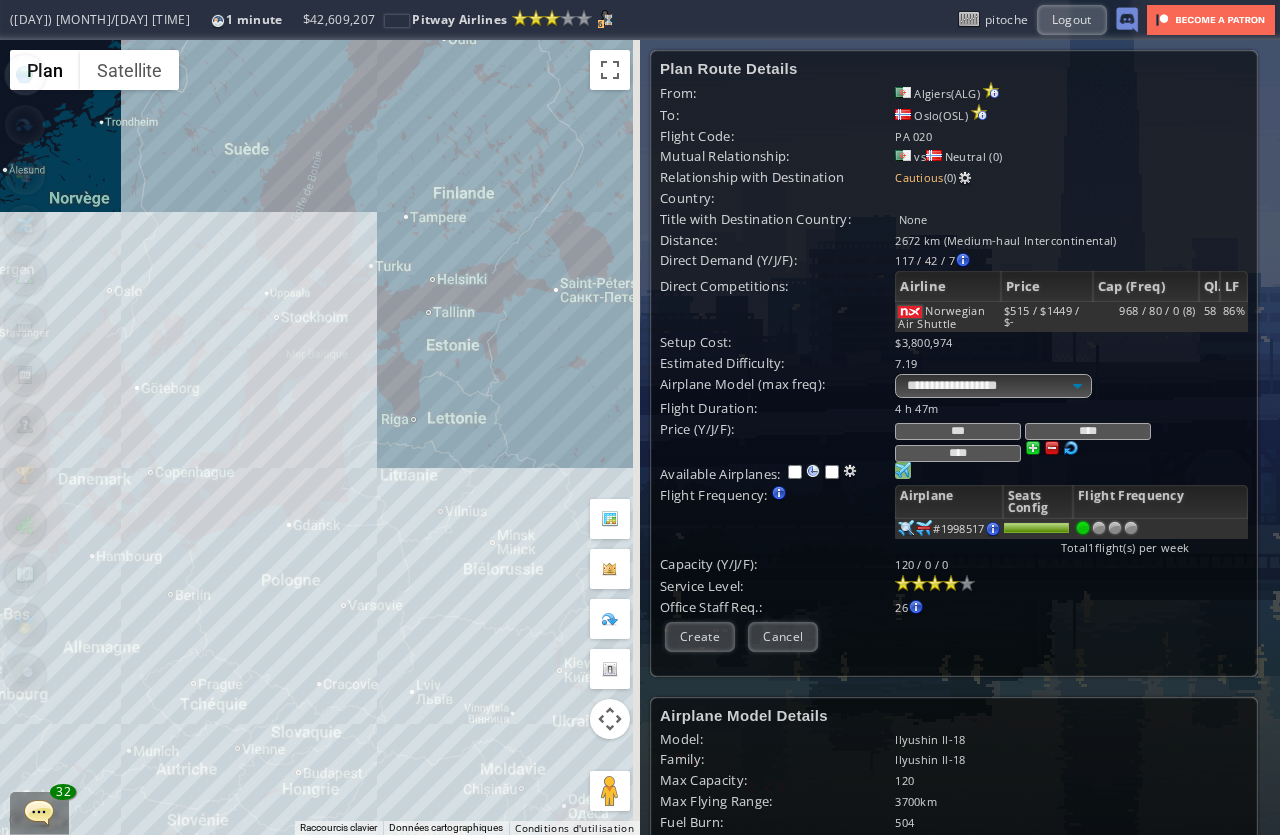 drag, startPoint x: 391, startPoint y: 302, endPoint x: 197, endPoint y: 457, distance: 248.31633 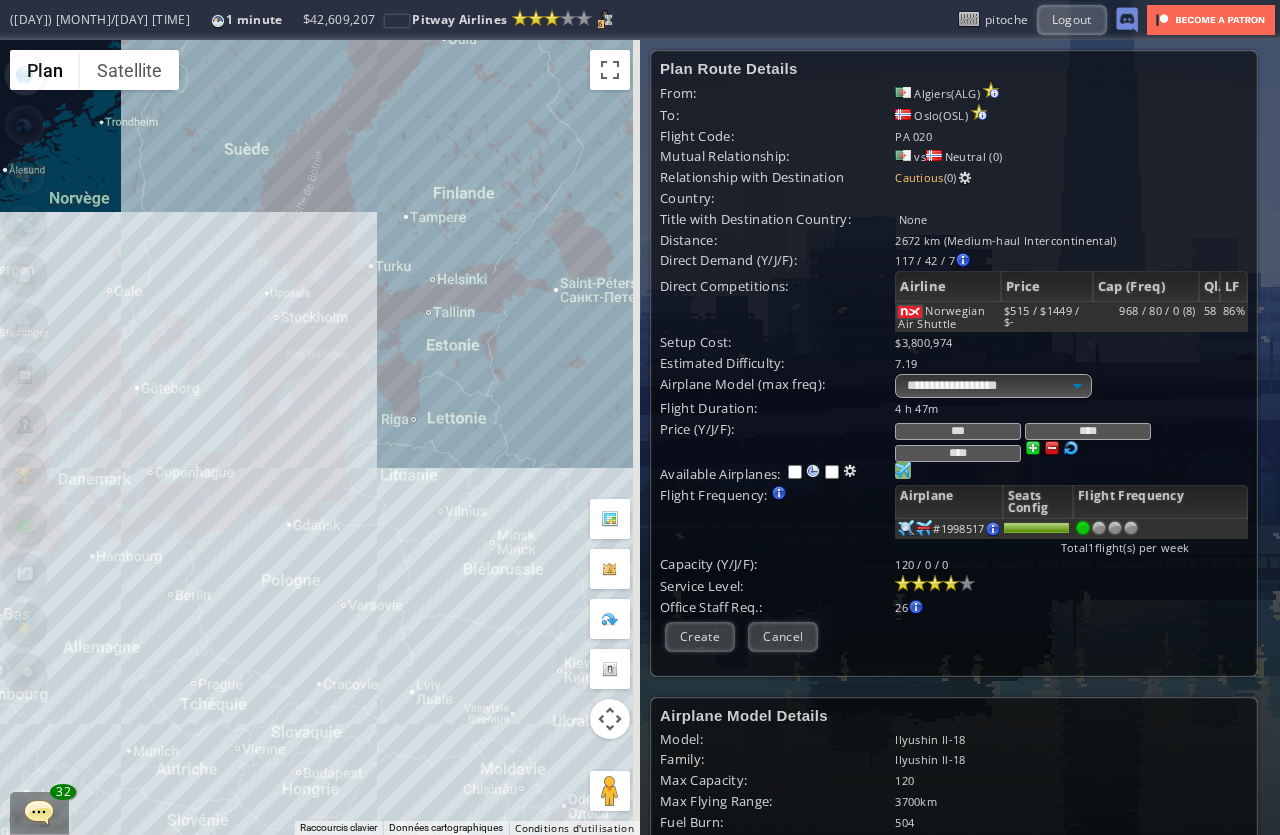 click on "Pour naviguer, appuyez sur les touches fléchées." at bounding box center [320, 437] 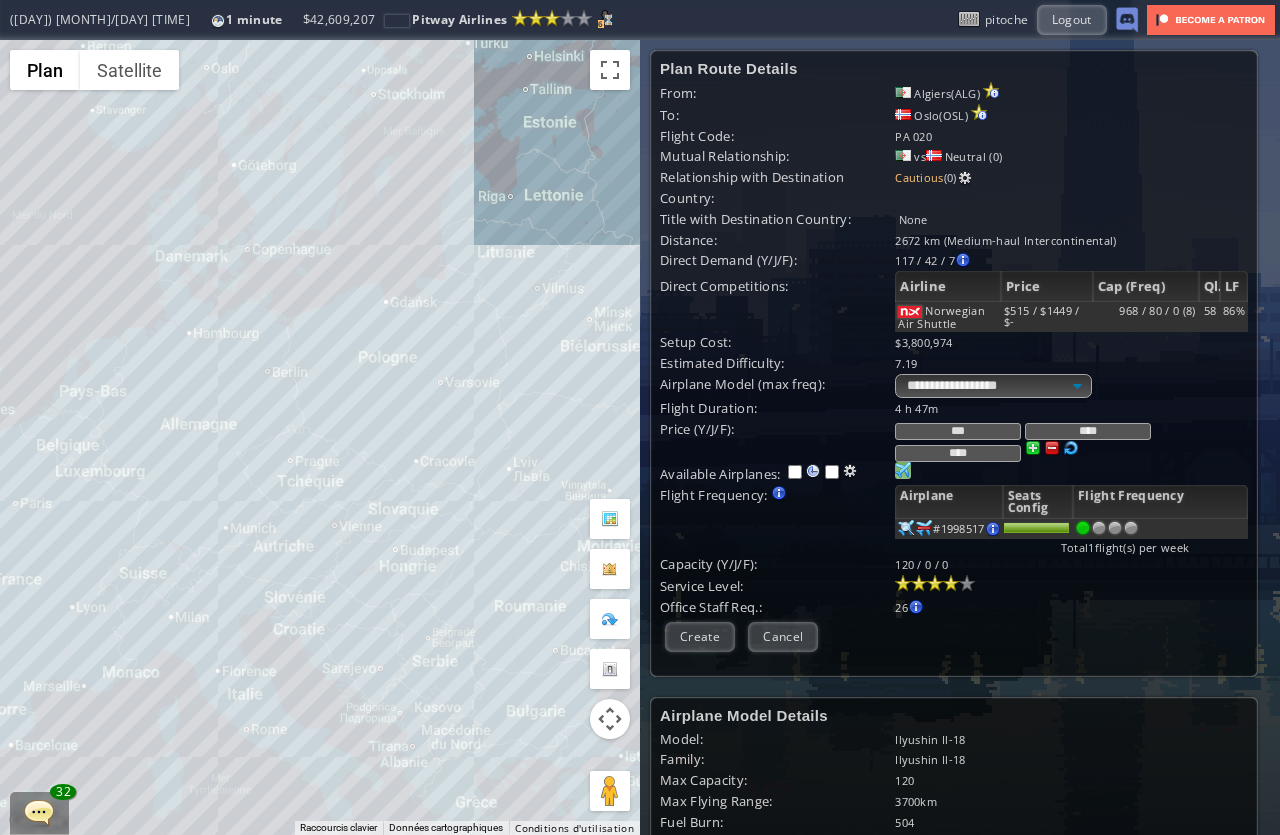 drag, startPoint x: 181, startPoint y: 489, endPoint x: 331, endPoint y: 218, distance: 309.74344 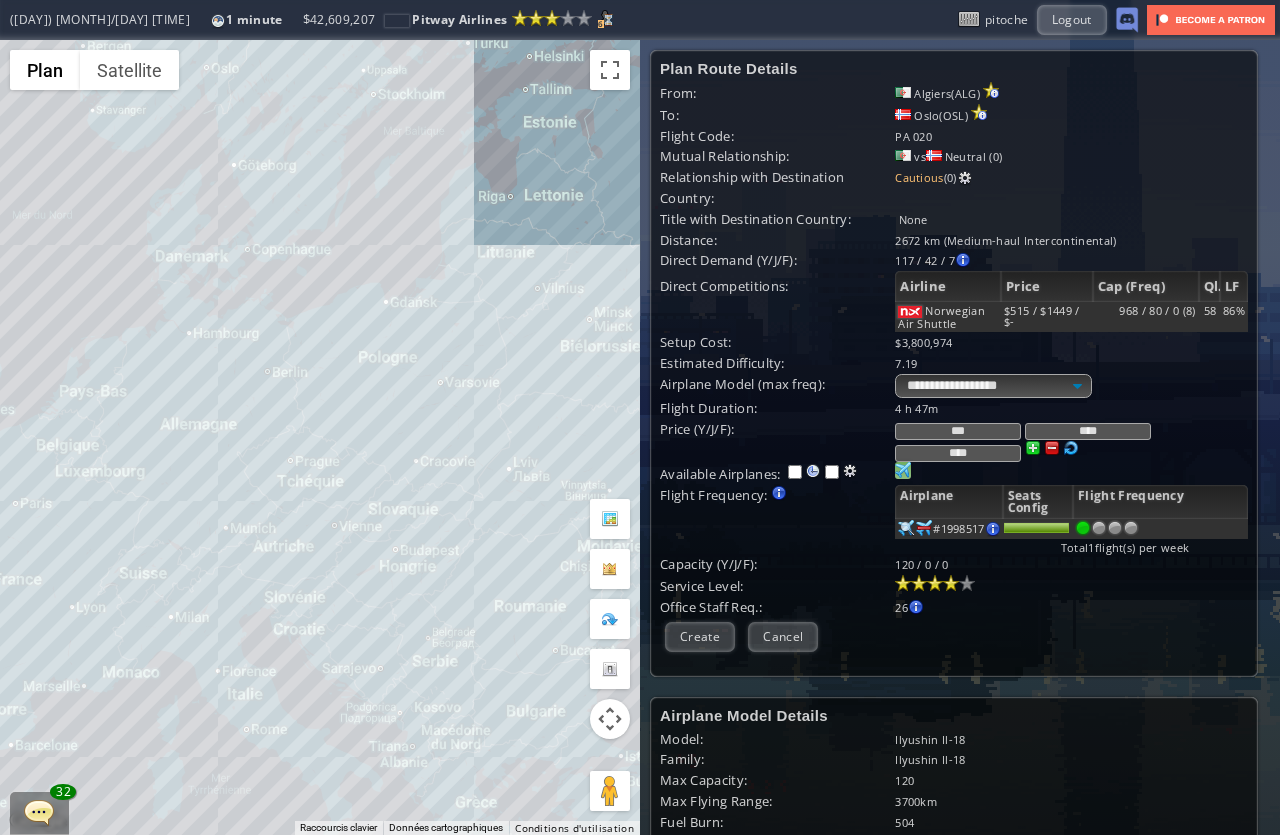 click on "Pour naviguer, appuyez sur les touches fléchées." at bounding box center [320, 437] 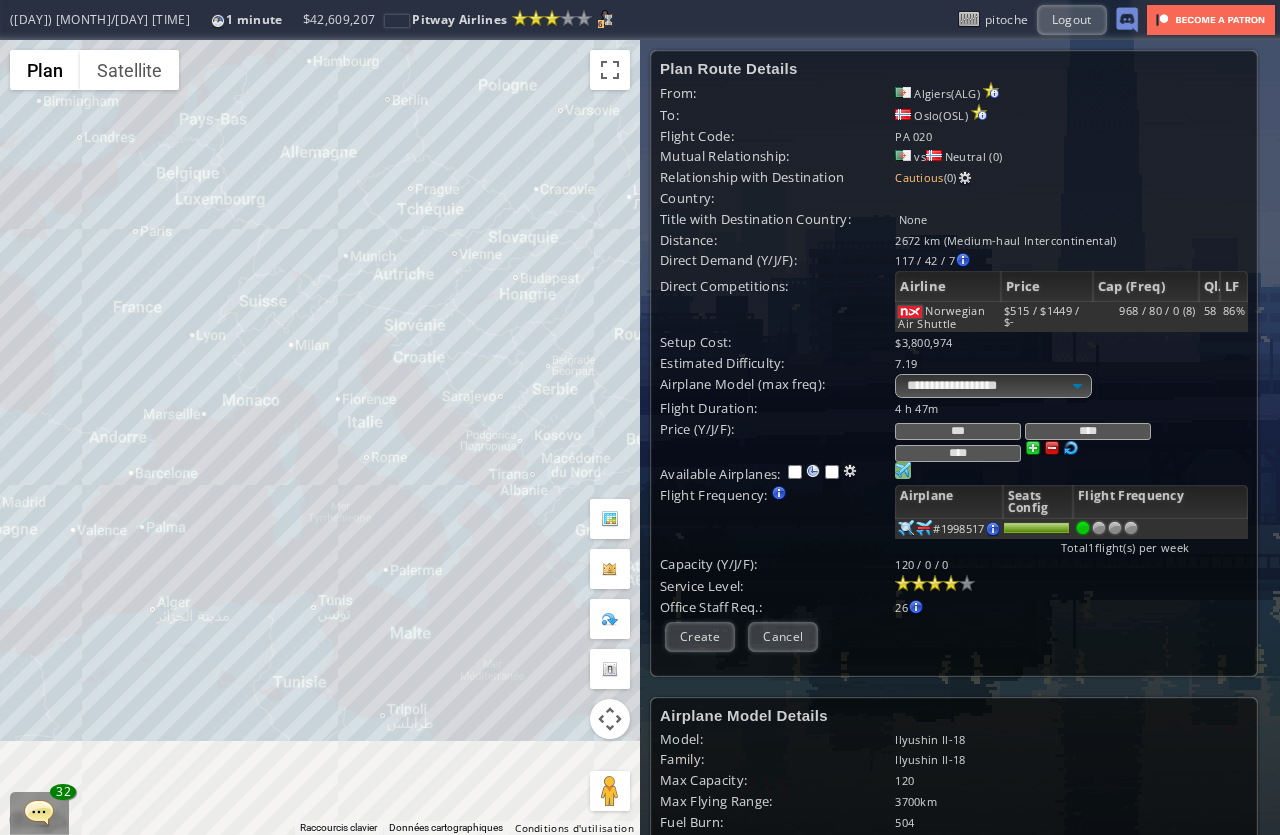 drag, startPoint x: 203, startPoint y: 666, endPoint x: 368, endPoint y: 272, distance: 427.15454 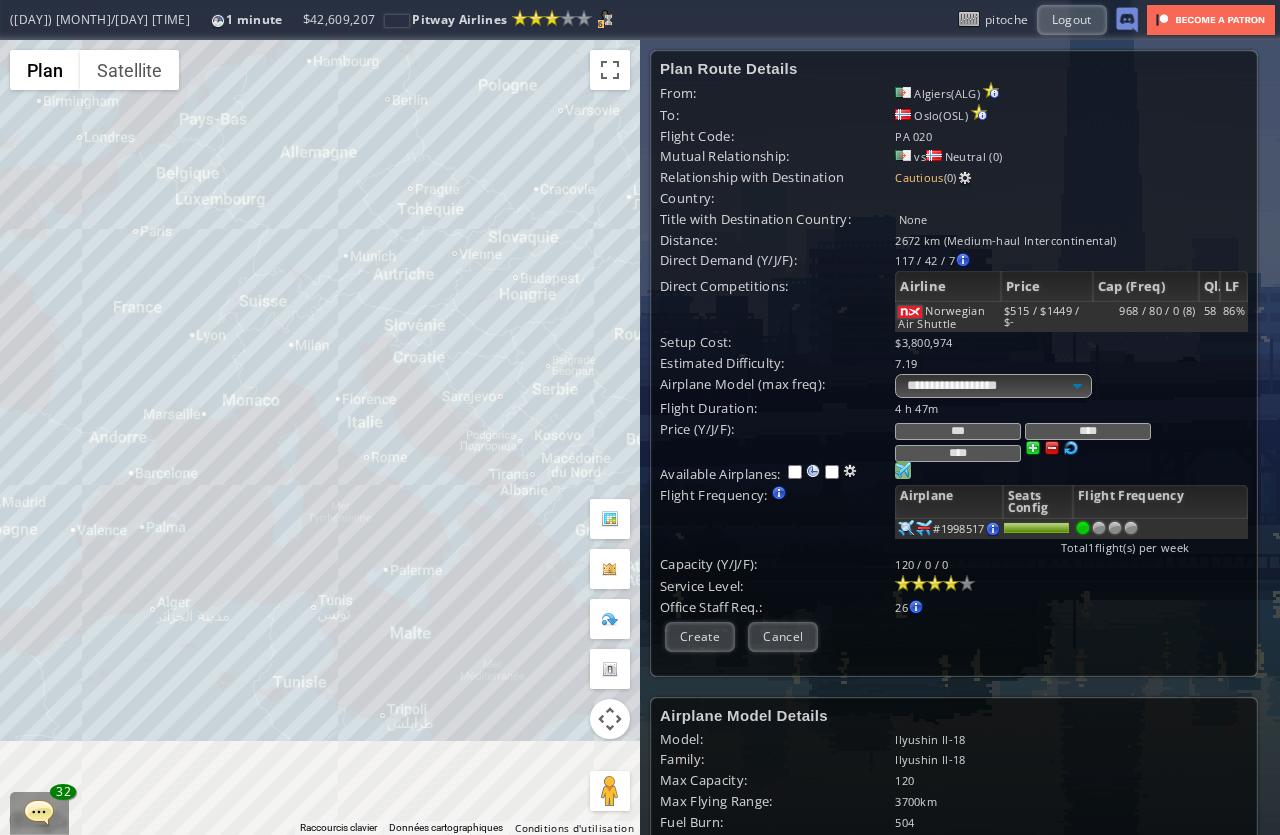click on "Pour naviguer, appuyez sur les touches fléchées." at bounding box center [320, 437] 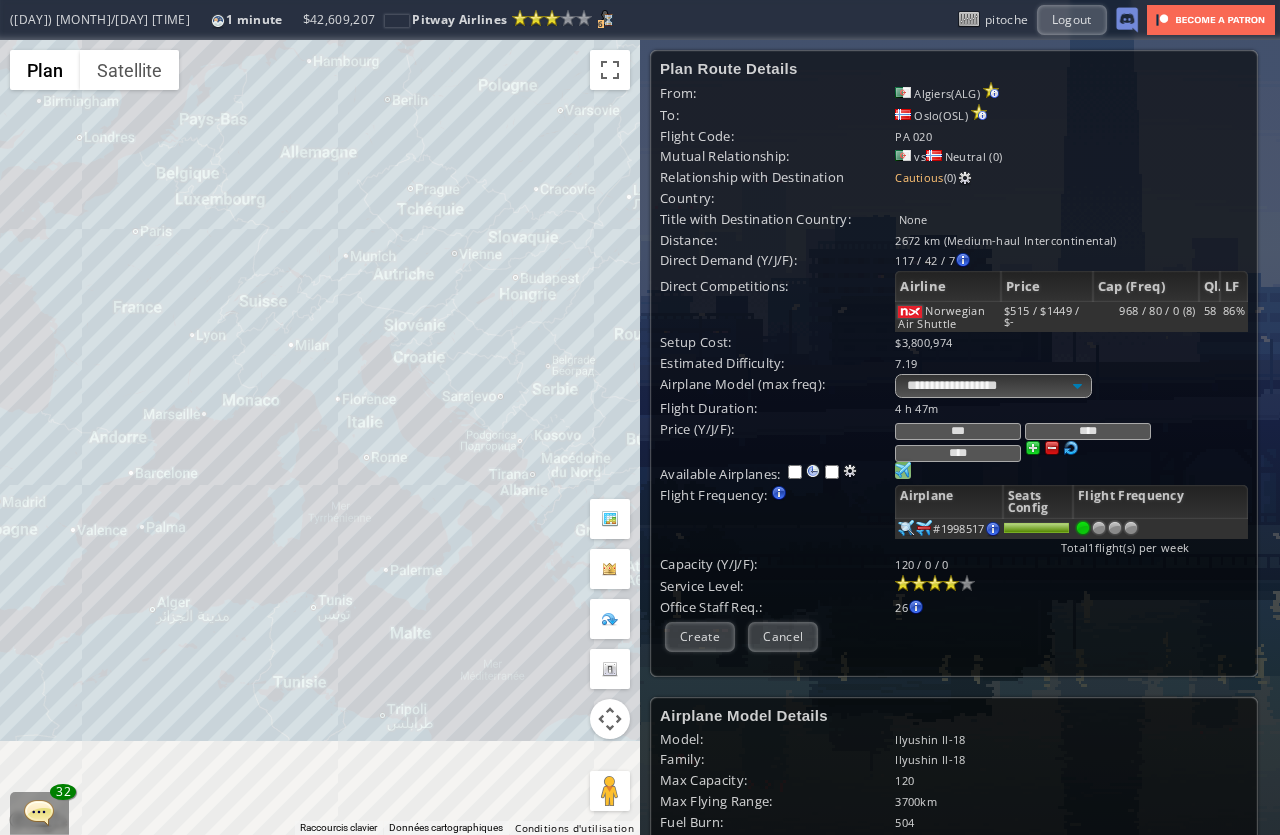 click on "Pour naviguer, appuyez sur les touches fléchées." at bounding box center (320, 437) 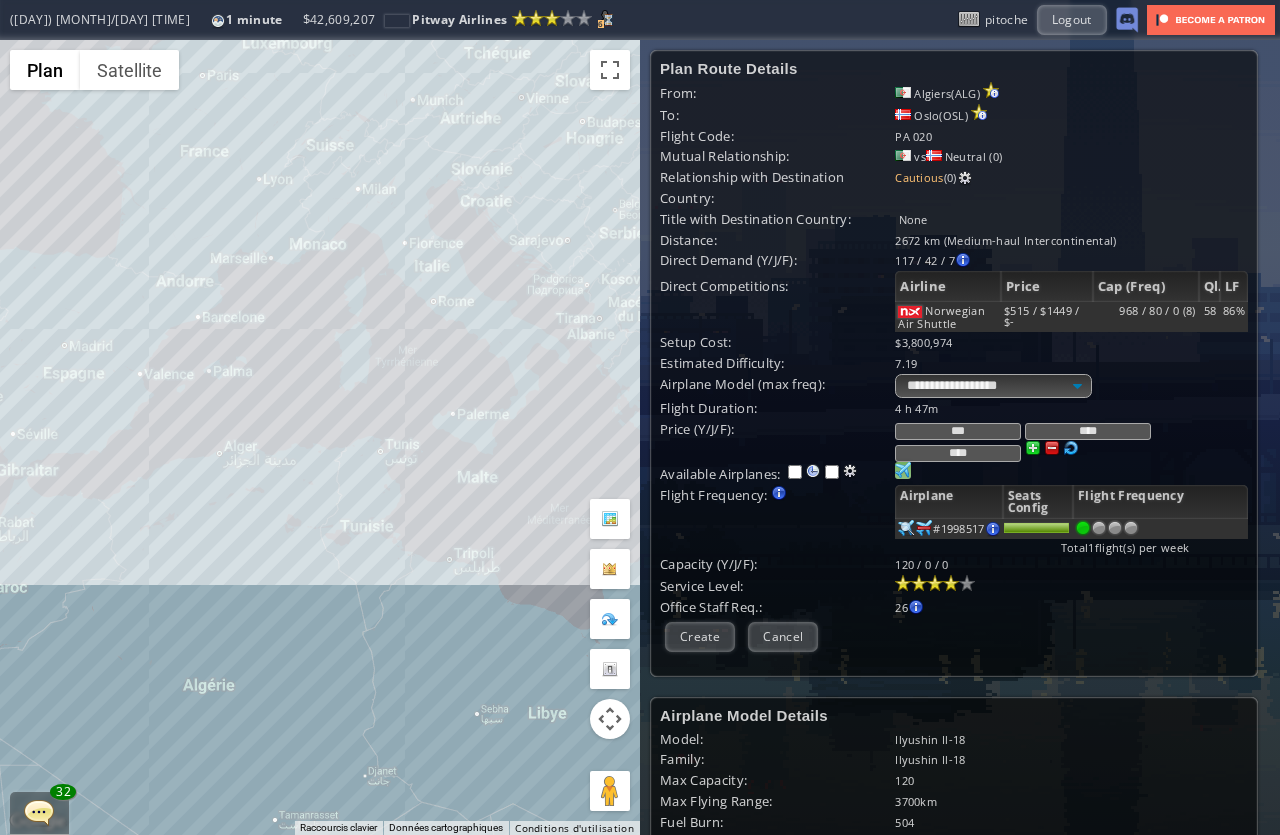 click on "Pour naviguer, appuyez sur les touches fléchées." at bounding box center [320, 437] 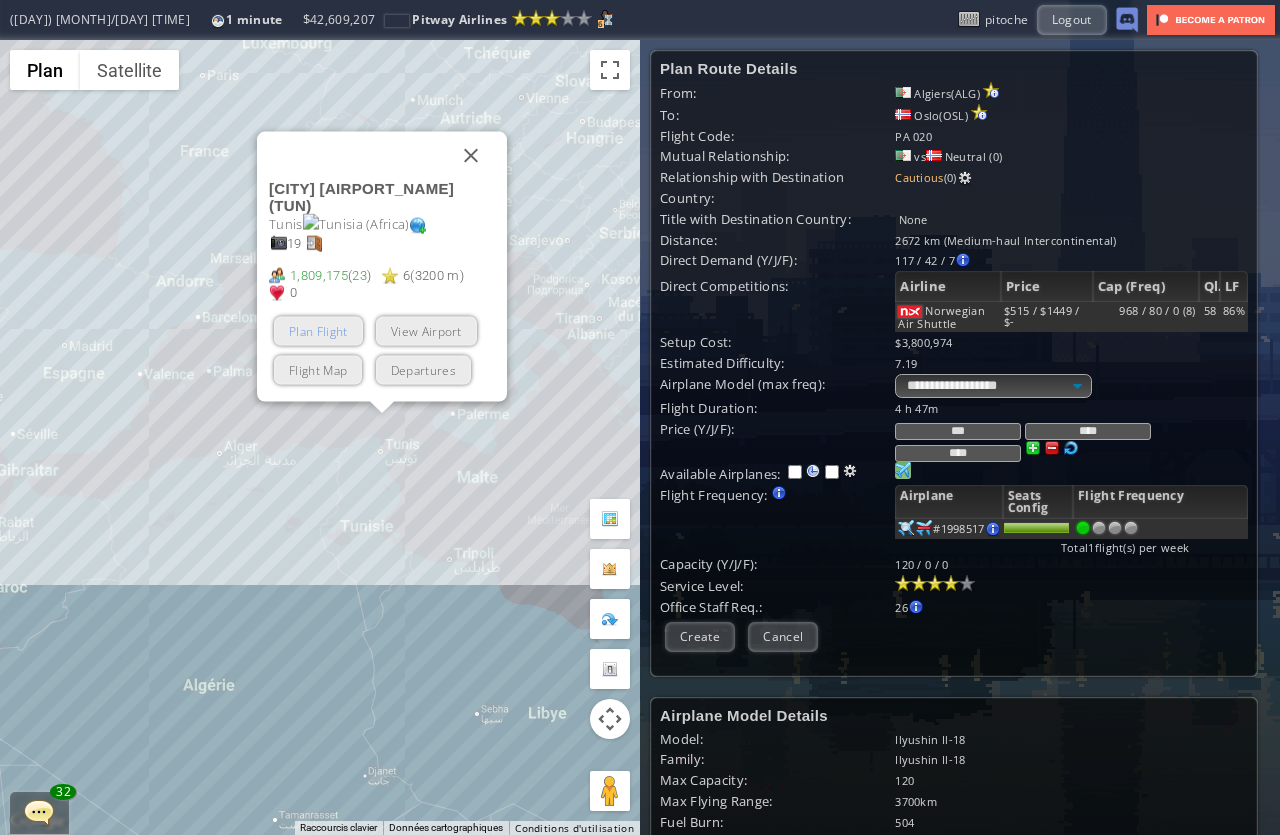 click on "Plan Flight" at bounding box center (318, 330) 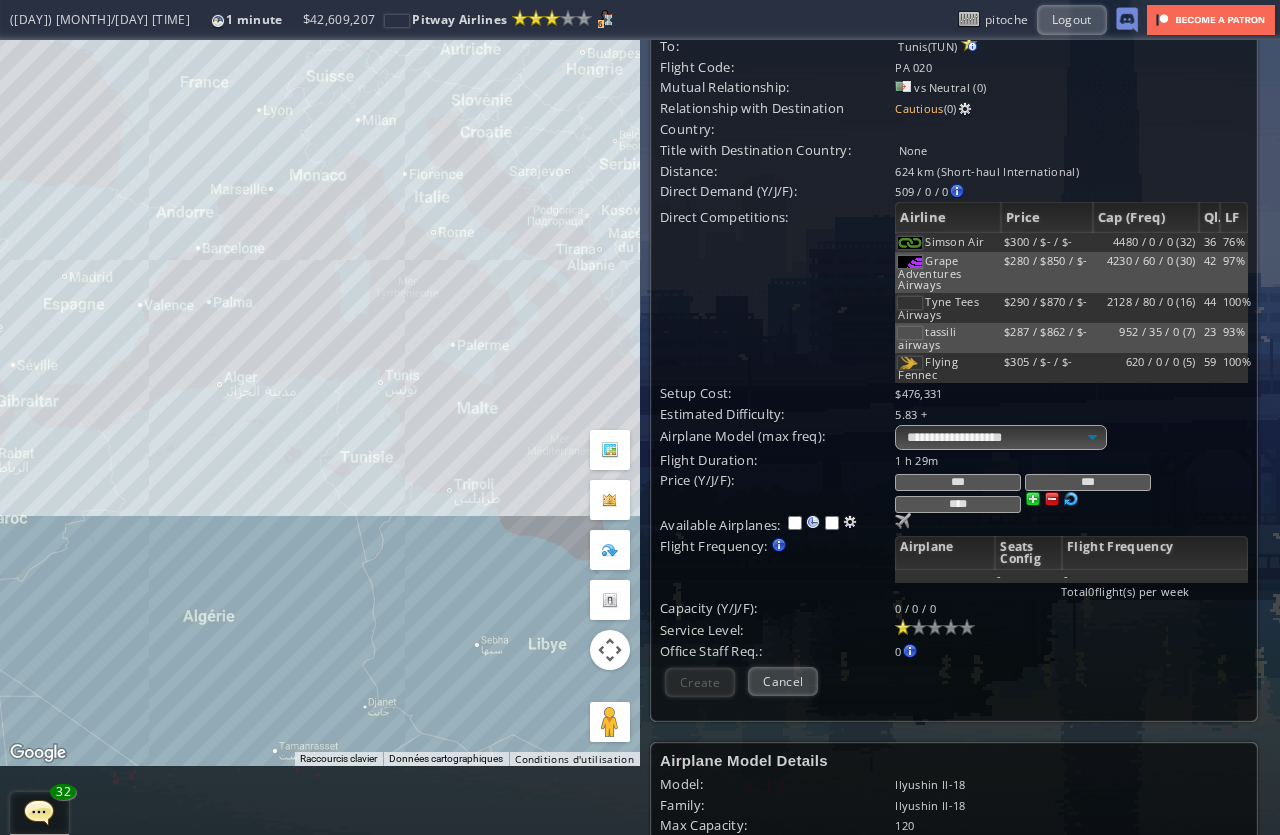 scroll, scrollTop: 108, scrollLeft: 0, axis: vertical 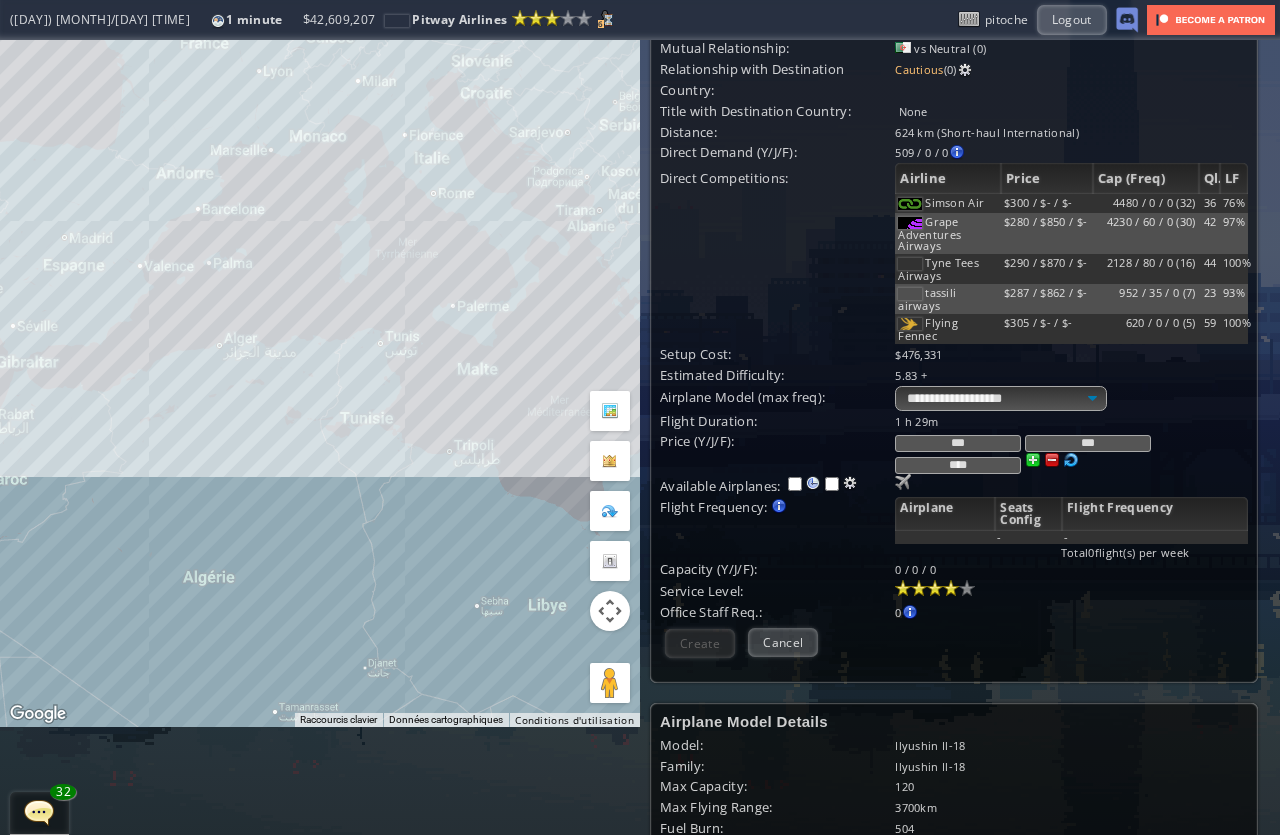 click at bounding box center (951, 588) 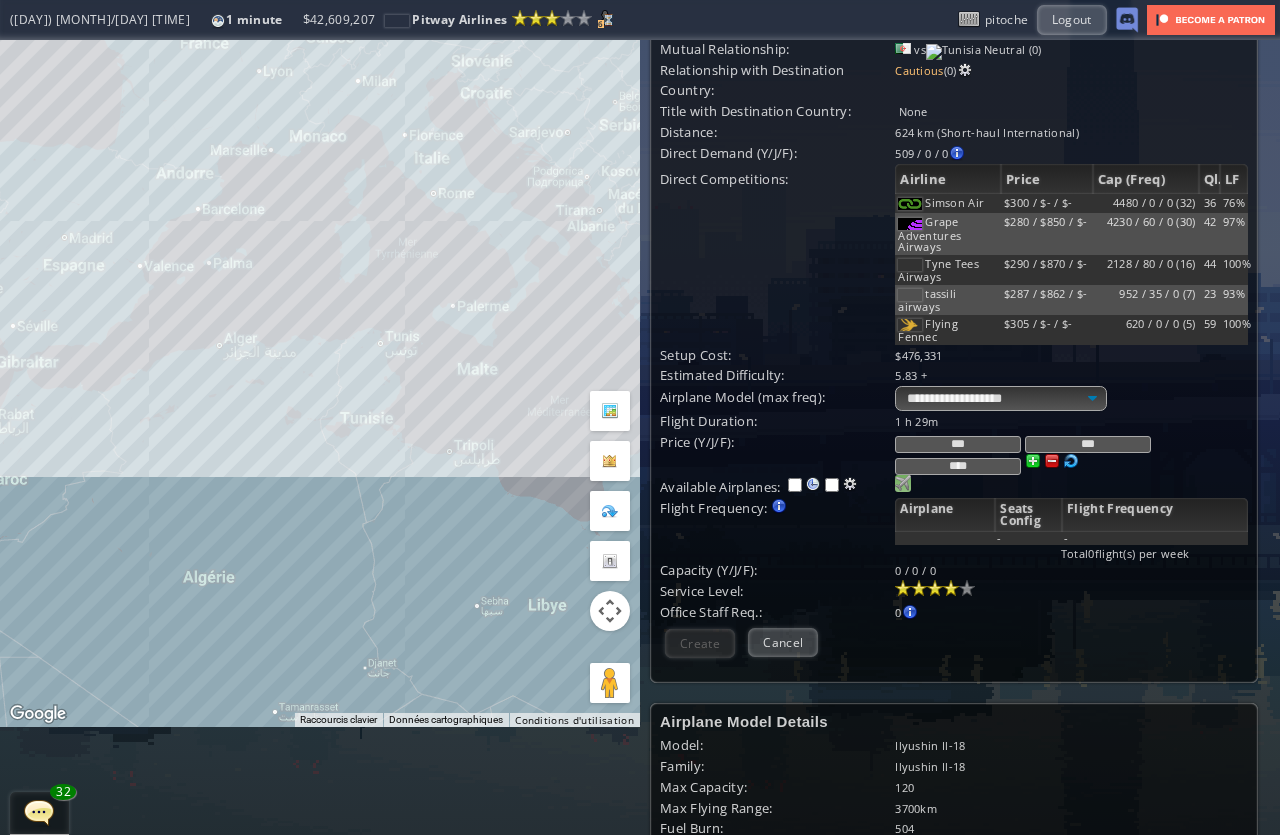 click at bounding box center [903, 483] 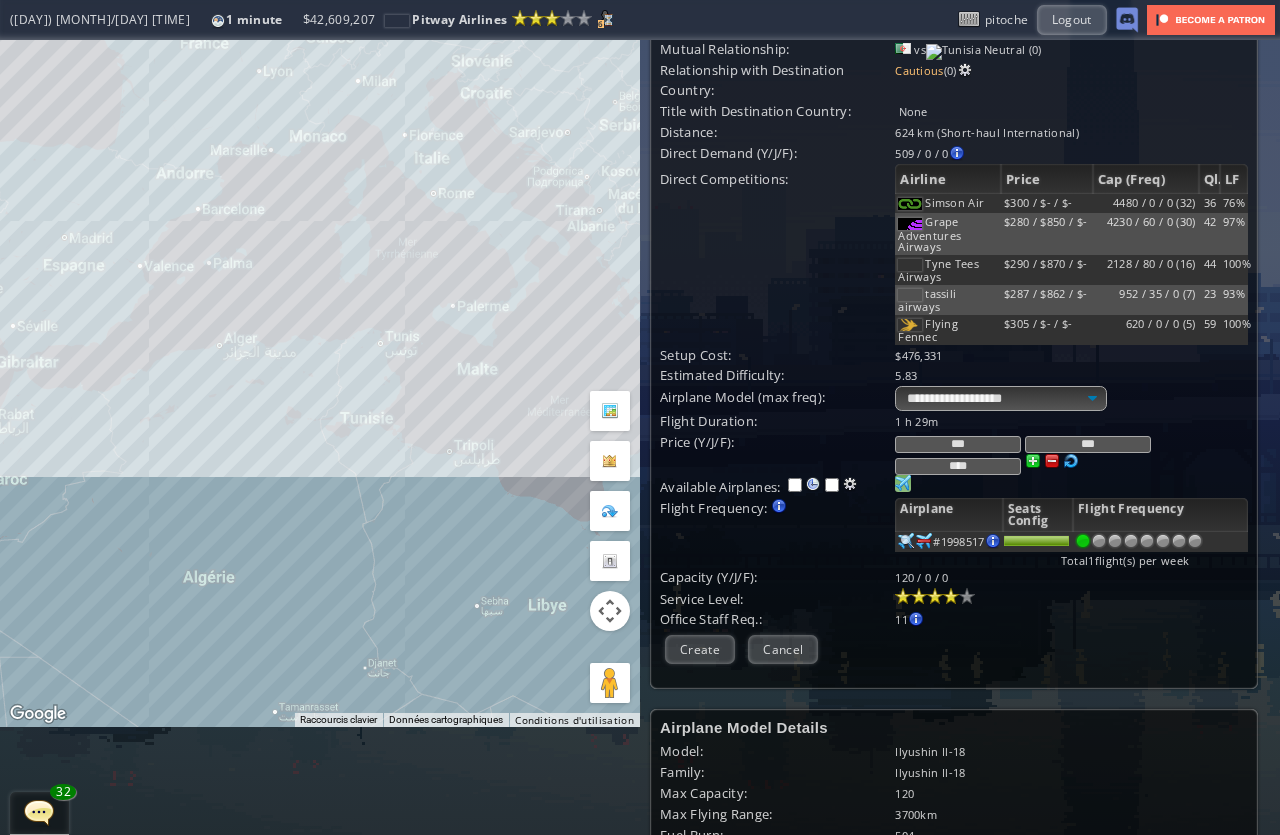 click at bounding box center [1052, 461] 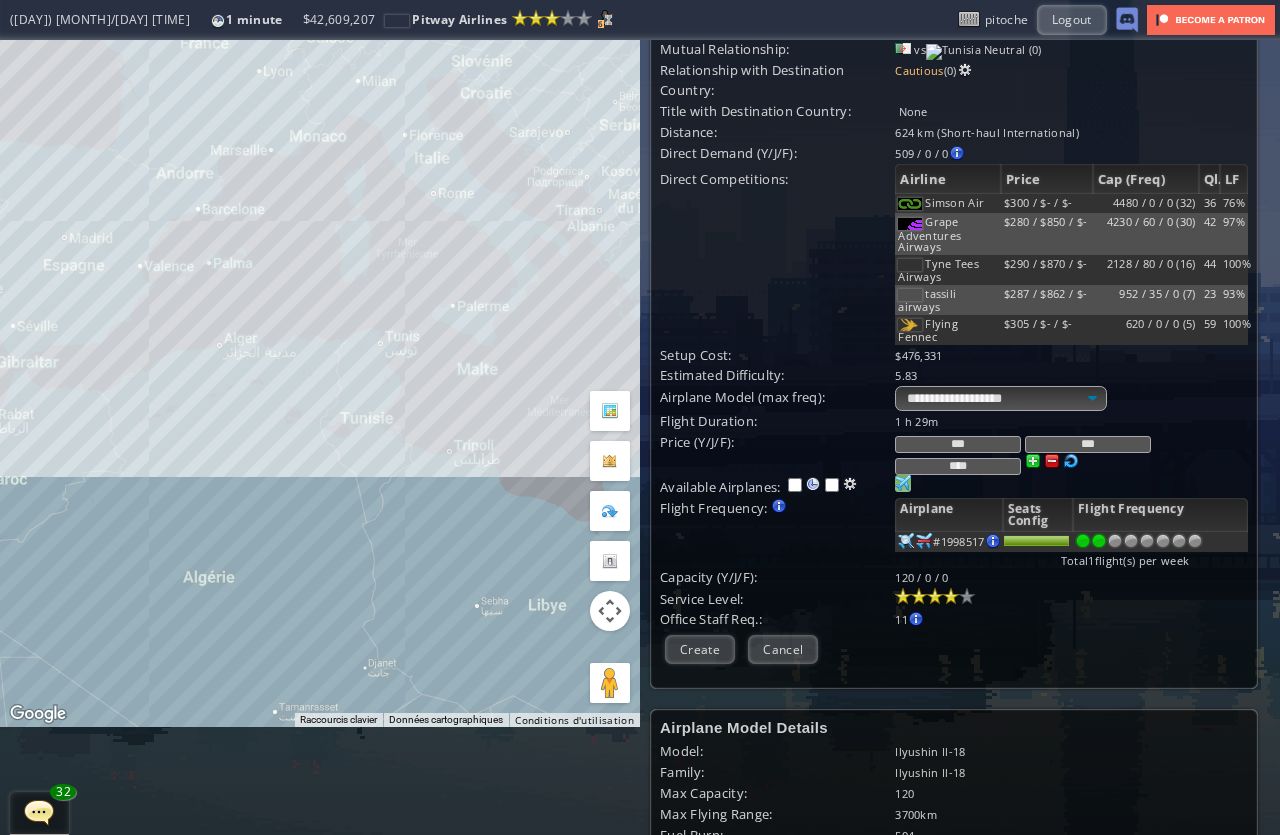 click at bounding box center (1099, 541) 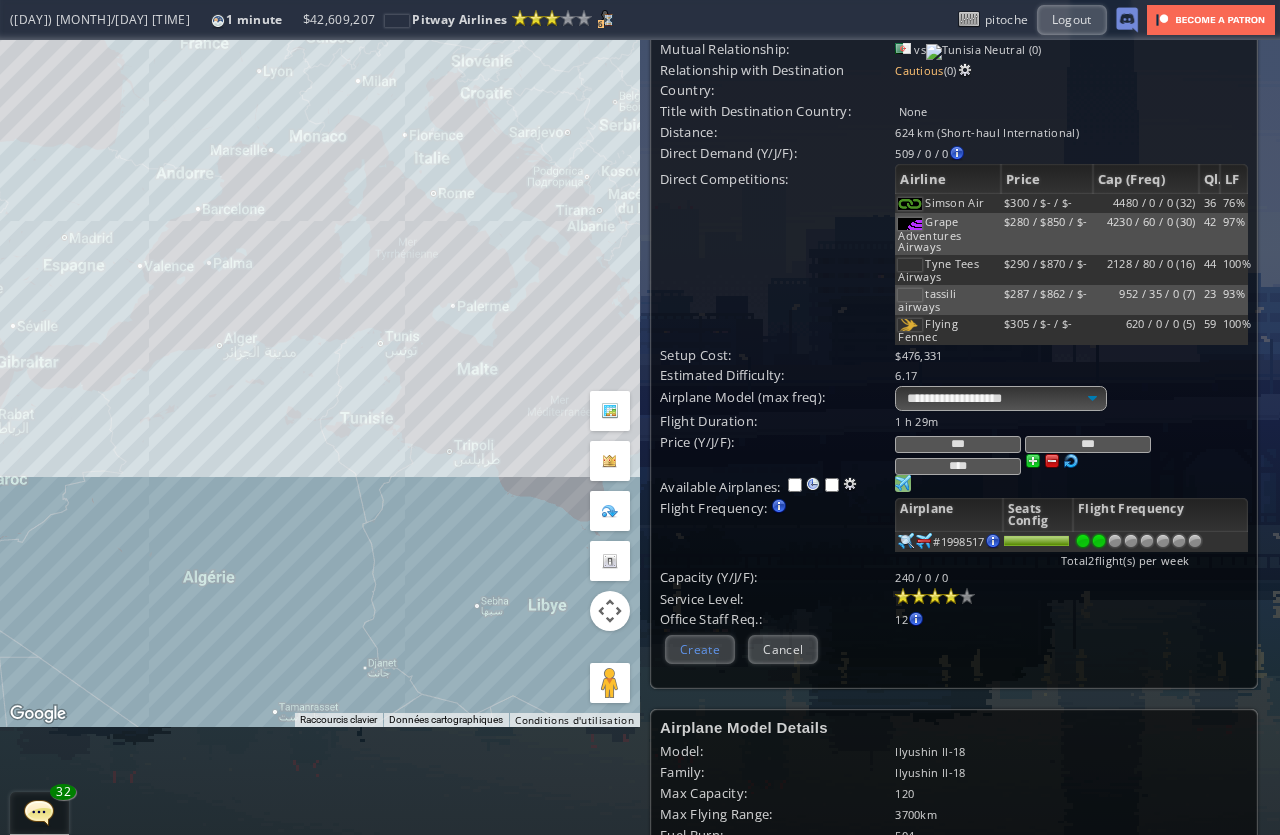 click on "Create" at bounding box center [700, 649] 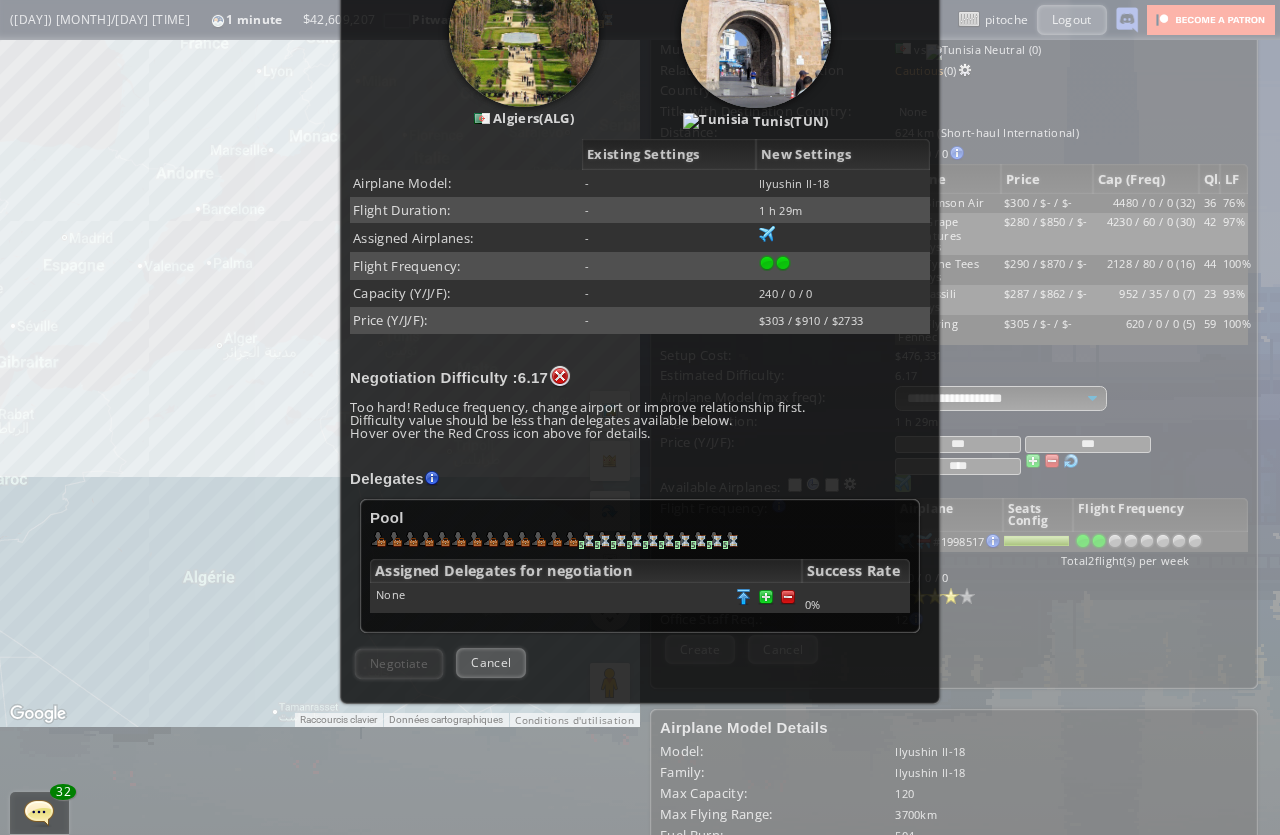 scroll, scrollTop: 326, scrollLeft: 0, axis: vertical 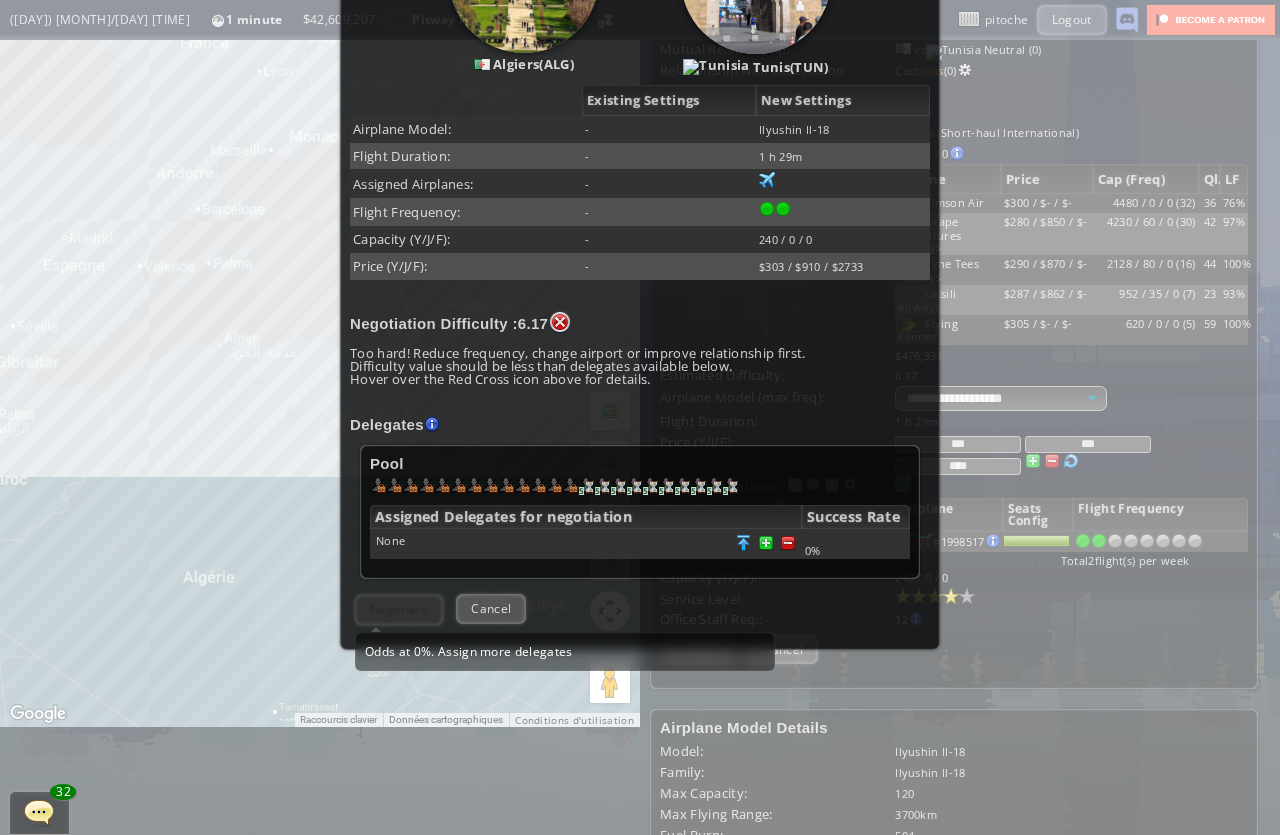 click on "Negotiate Odds at 0%. Assign more delegates" at bounding box center [399, 609] 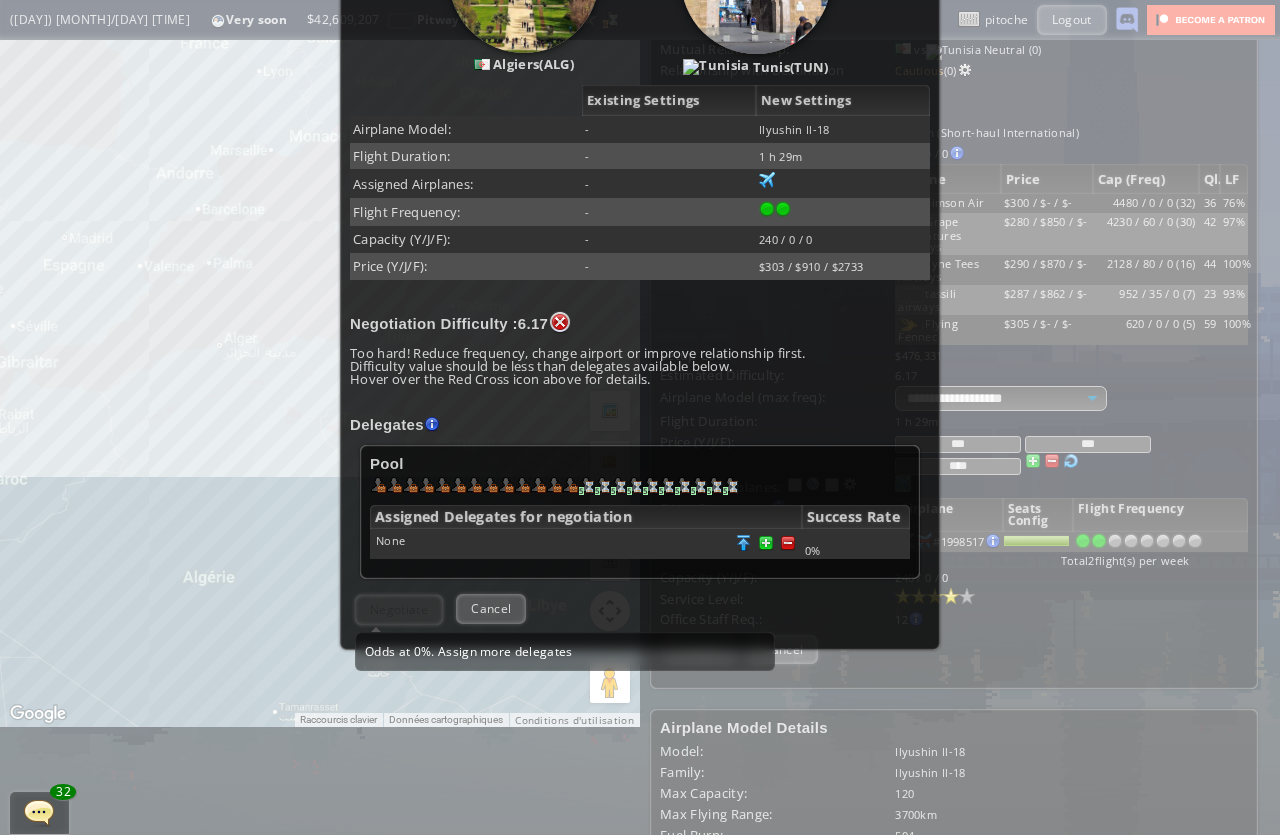 click on "Negotiate Odds at 0%. Assign more delegates" at bounding box center (399, 609) 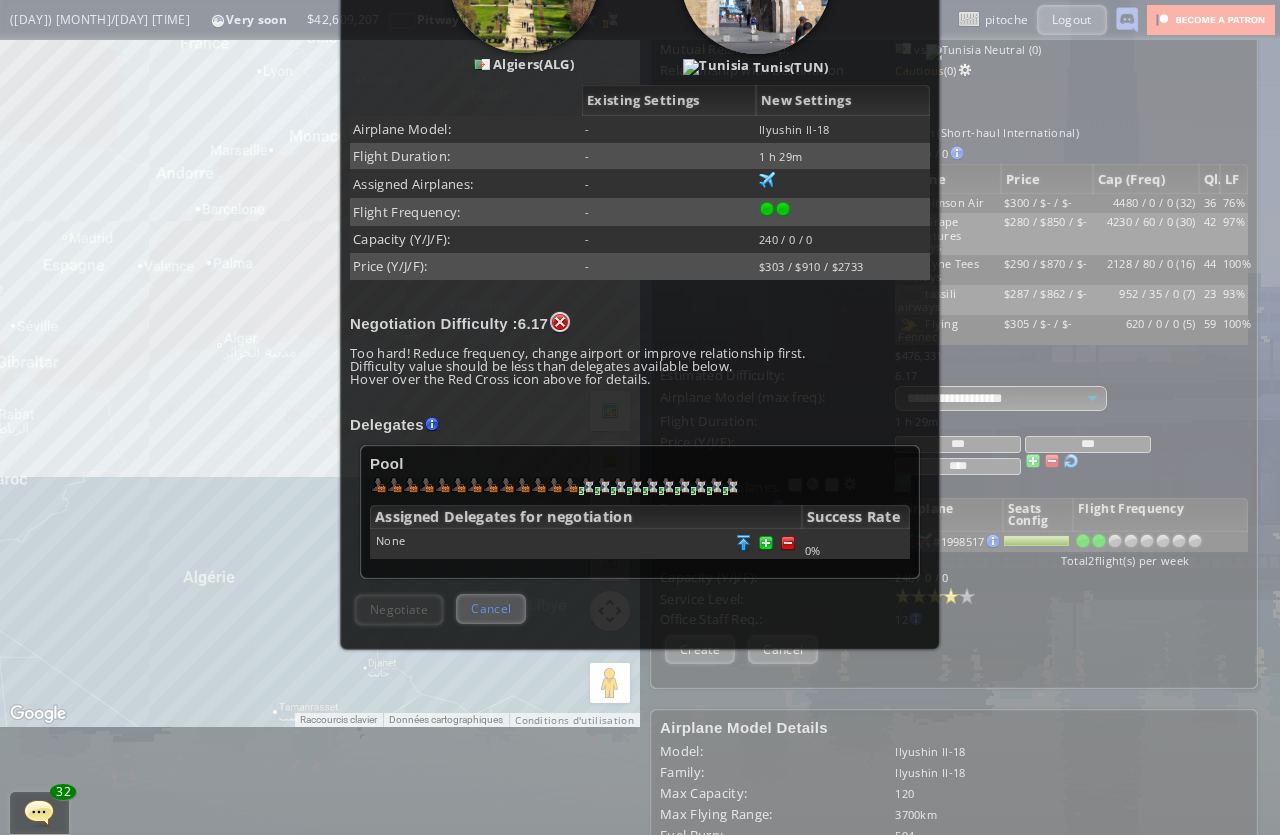 click on "Cancel" at bounding box center [491, 608] 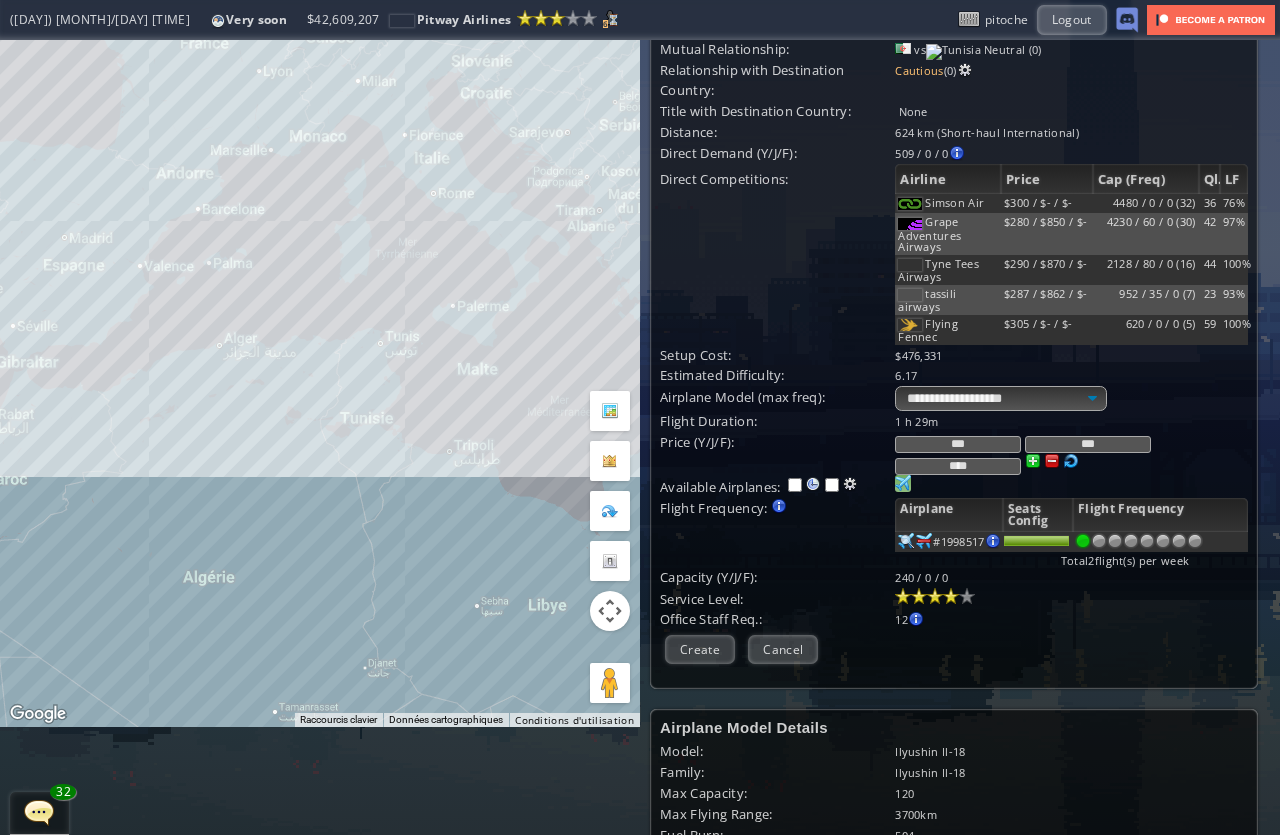 click at bounding box center (1083, 541) 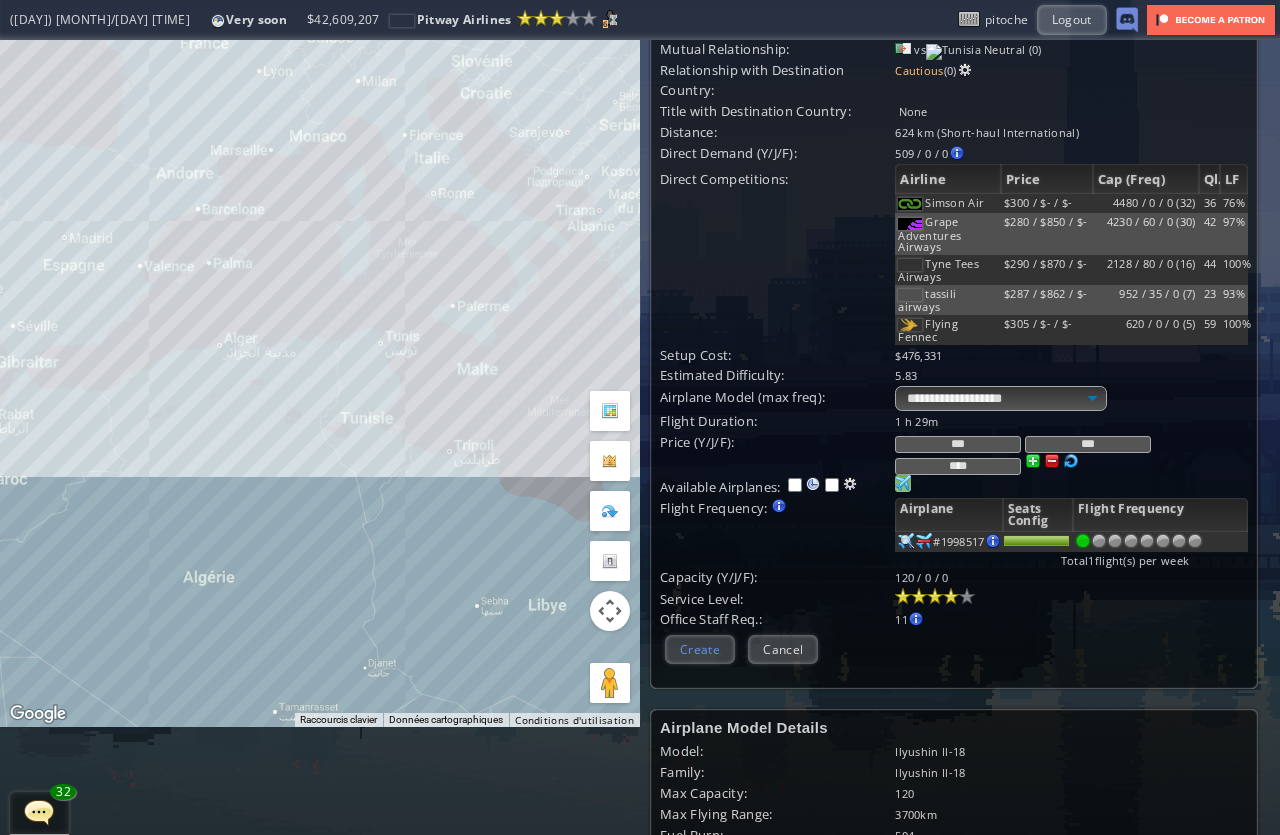 click on "Create" at bounding box center [700, 649] 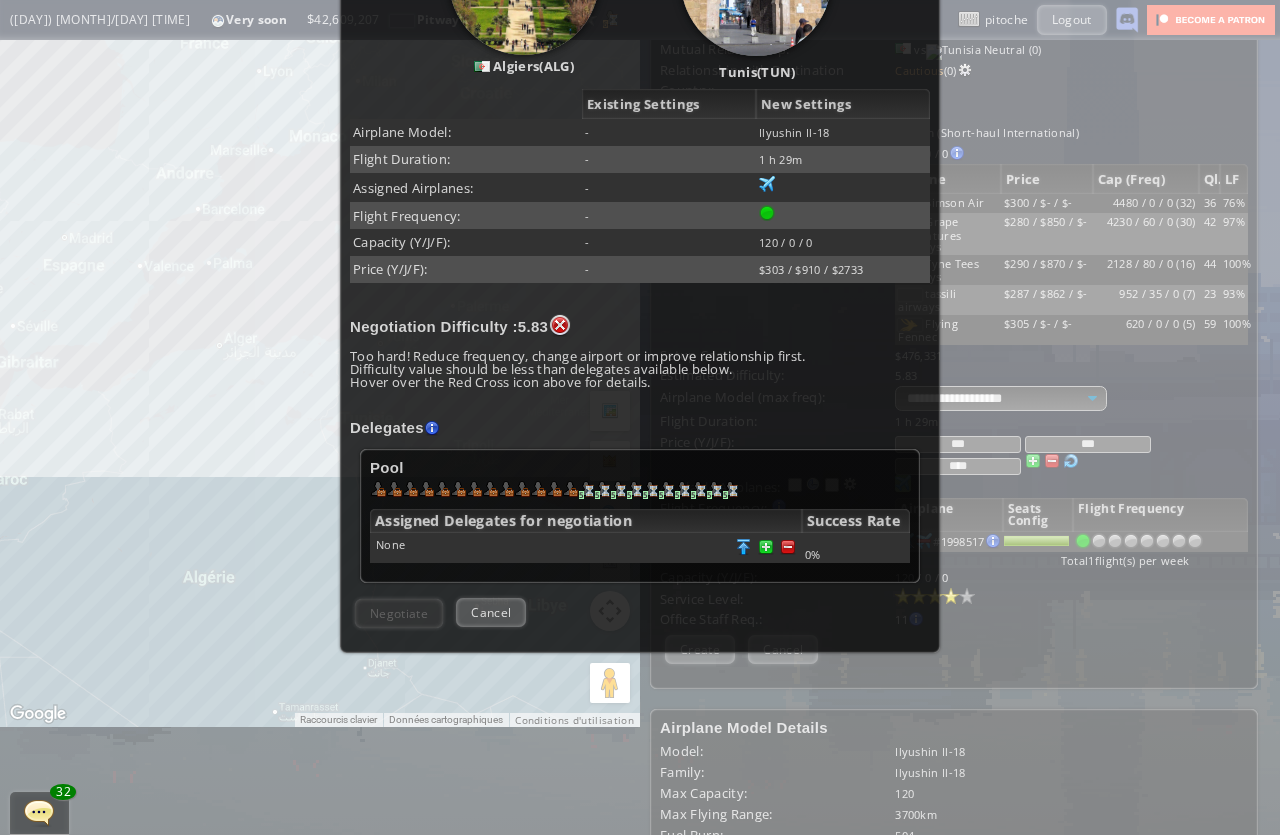 scroll, scrollTop: 0, scrollLeft: 0, axis: both 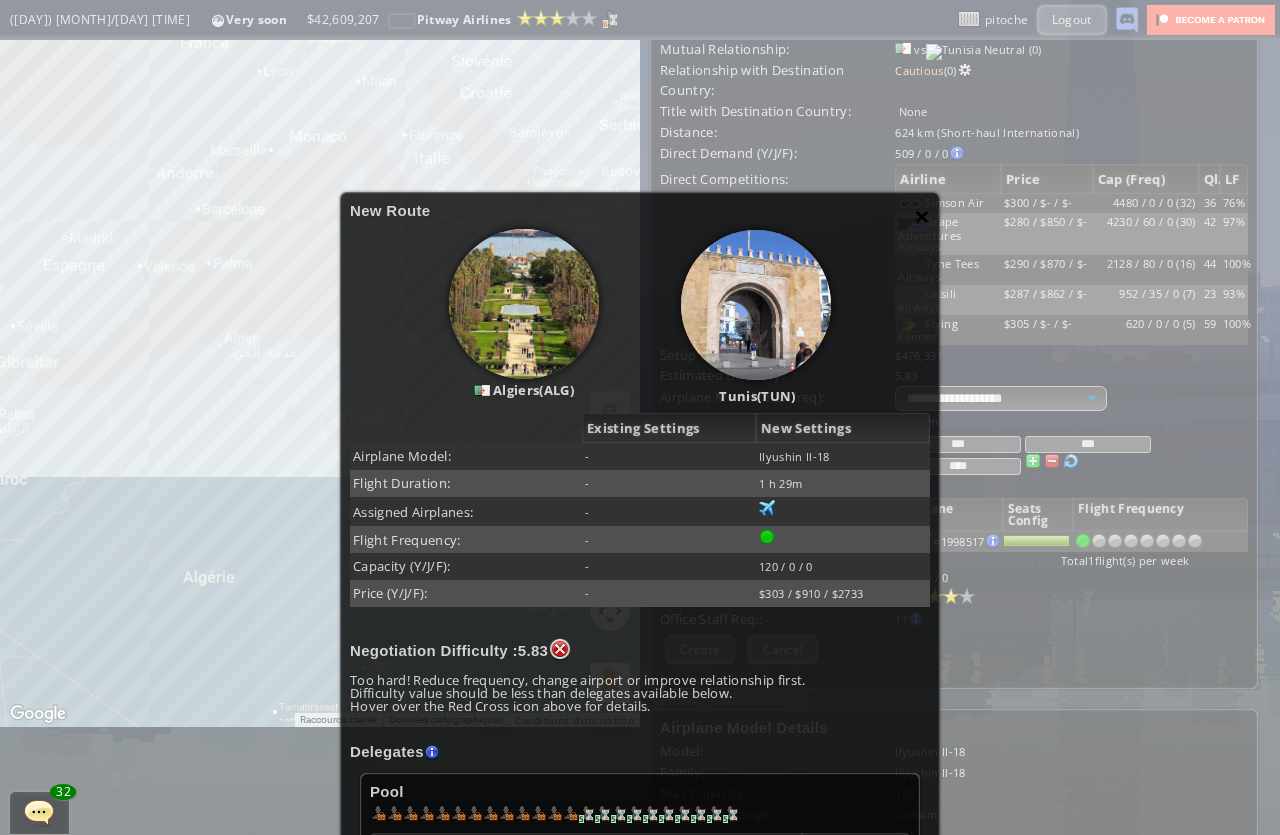 click on "×" at bounding box center (922, 216) 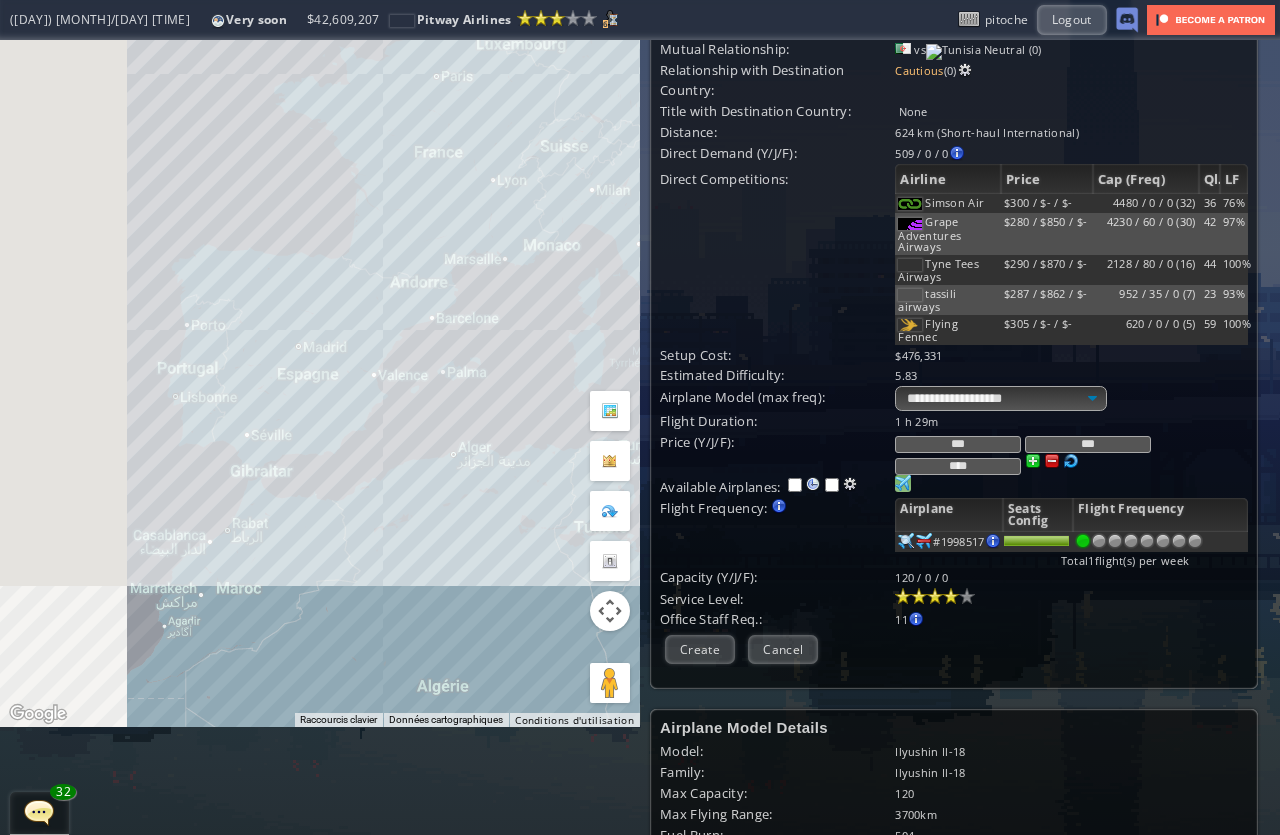 drag, startPoint x: 198, startPoint y: 527, endPoint x: 438, endPoint y: 639, distance: 264.84714 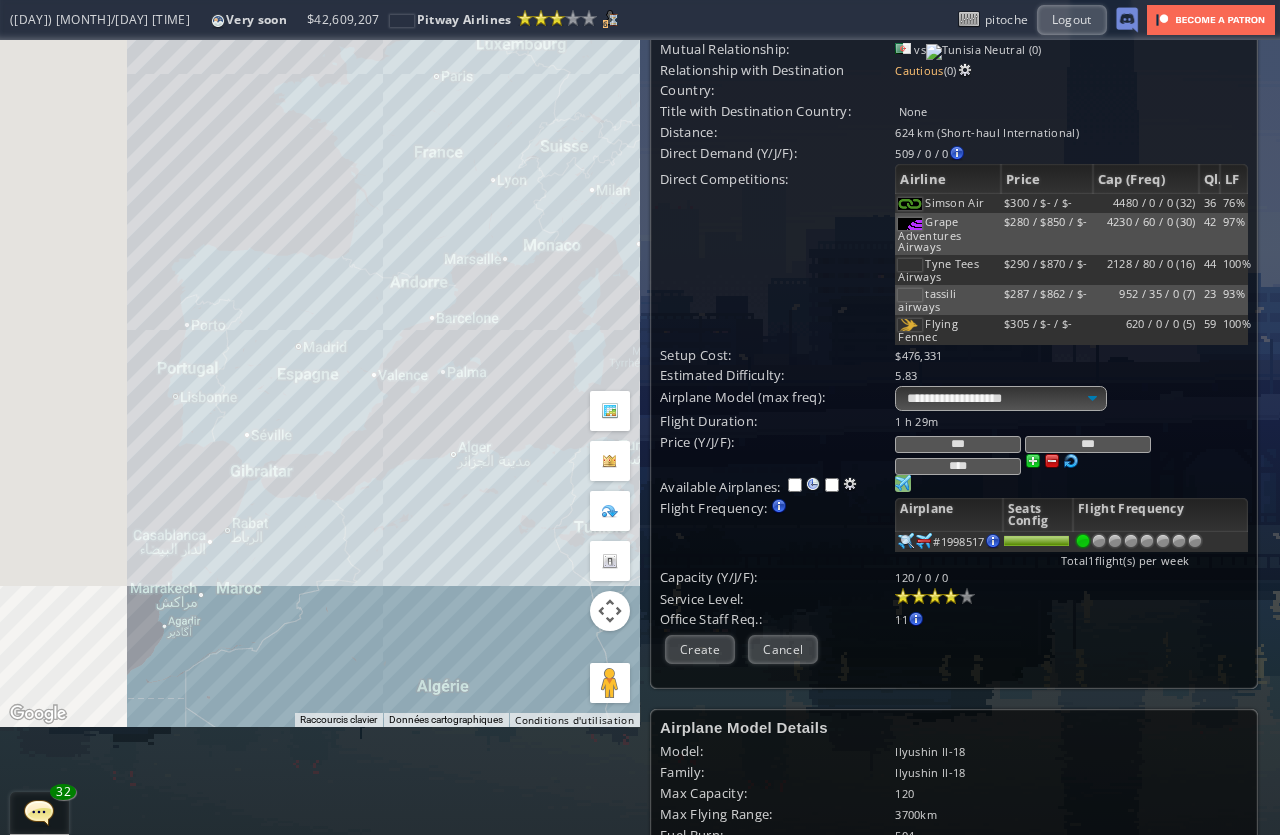 click on "Pour naviguer, appuyez sur les touches fléchées." at bounding box center [320, 329] 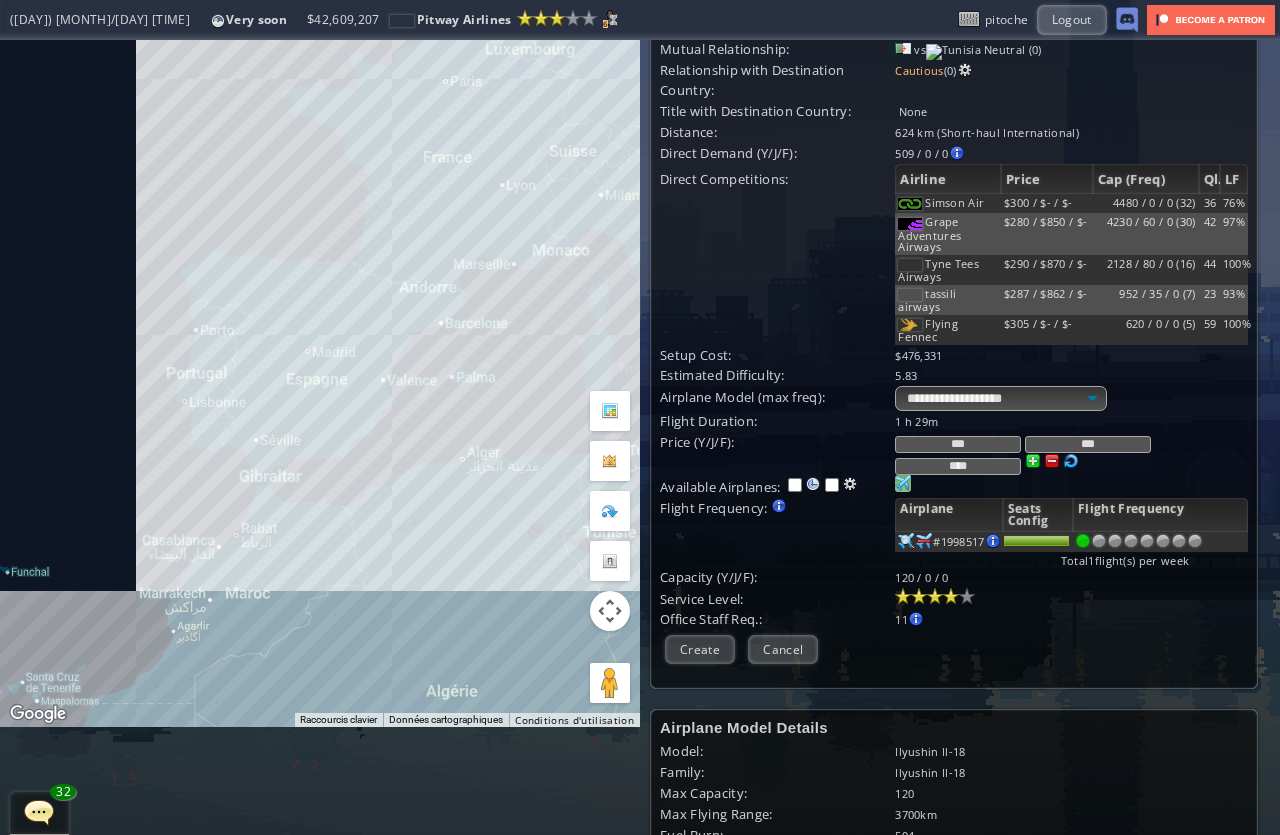 click on "Pour naviguer, appuyez sur les touches fléchées." at bounding box center (320, 329) 